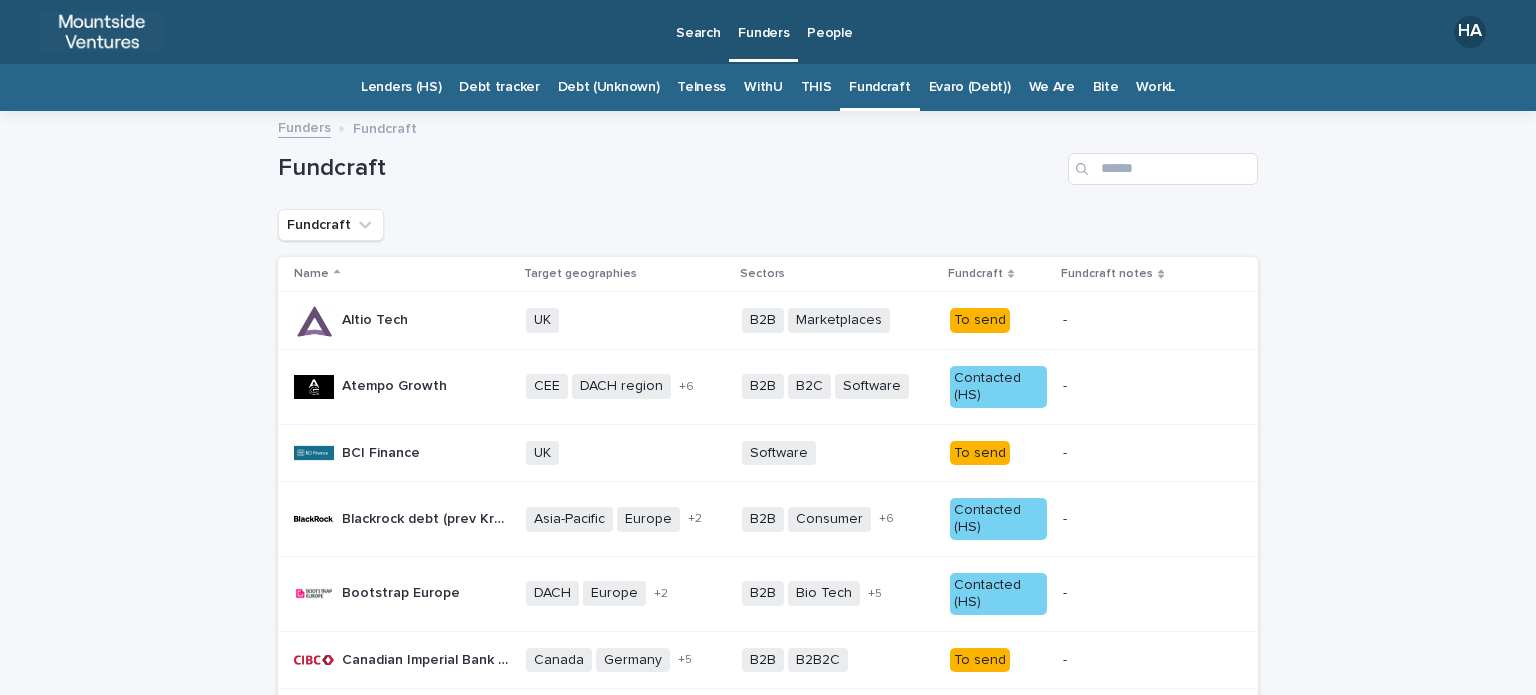 scroll, scrollTop: 0, scrollLeft: 0, axis: both 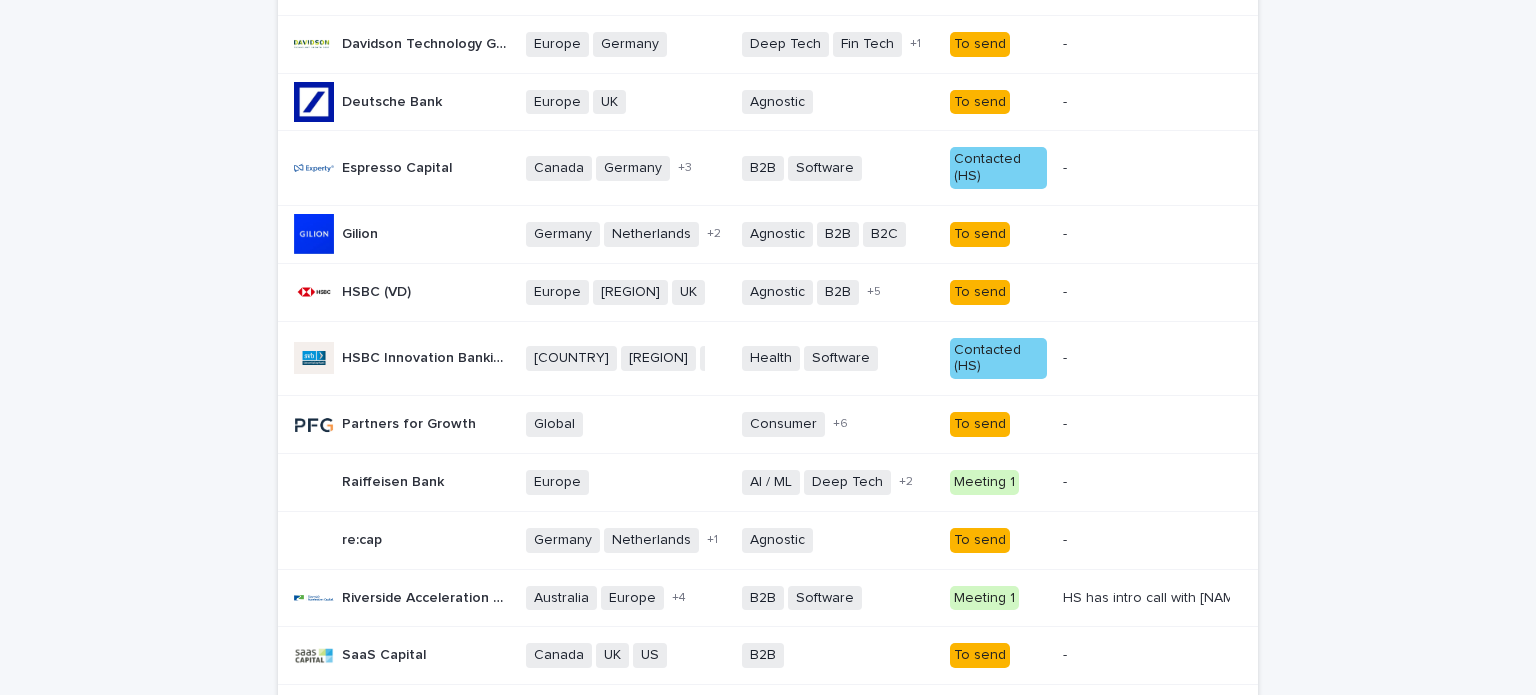 click on "To send" at bounding box center [998, 422] 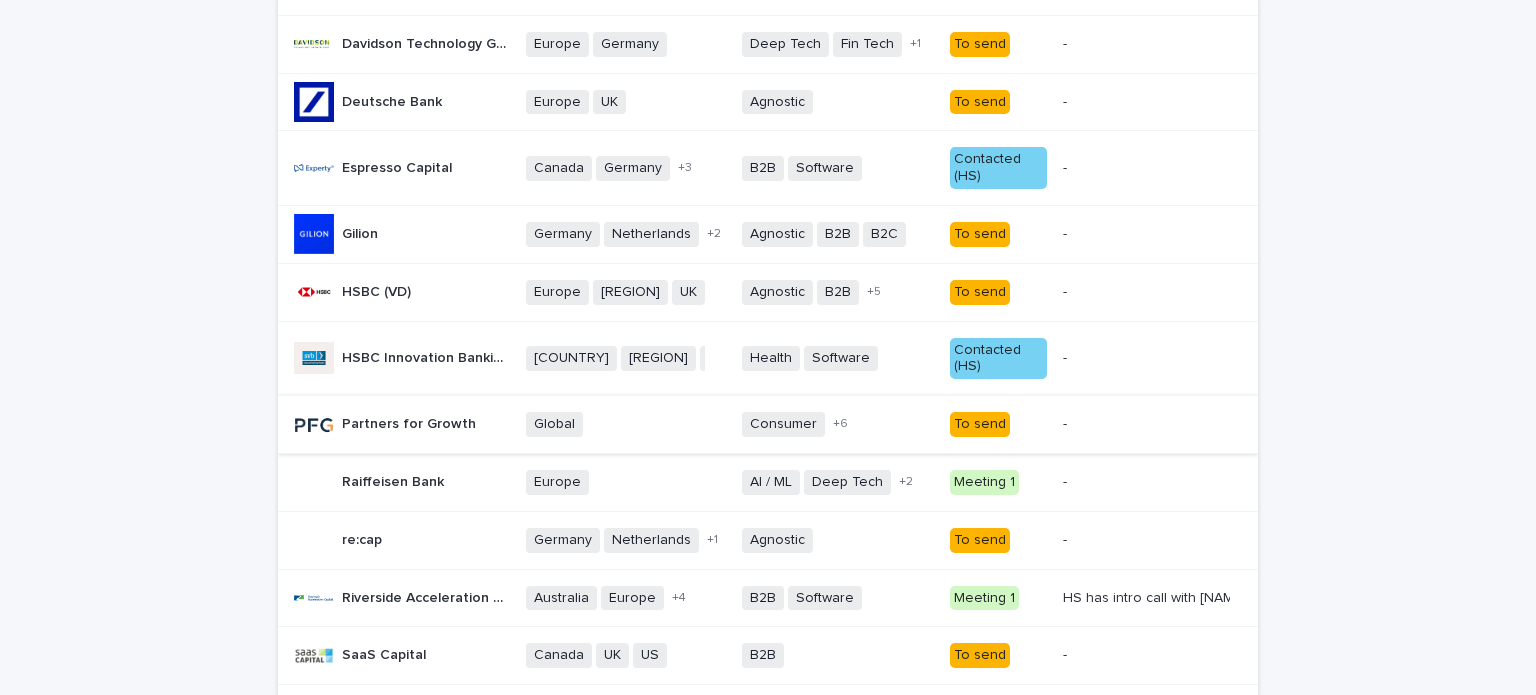 scroll, scrollTop: 0, scrollLeft: 0, axis: both 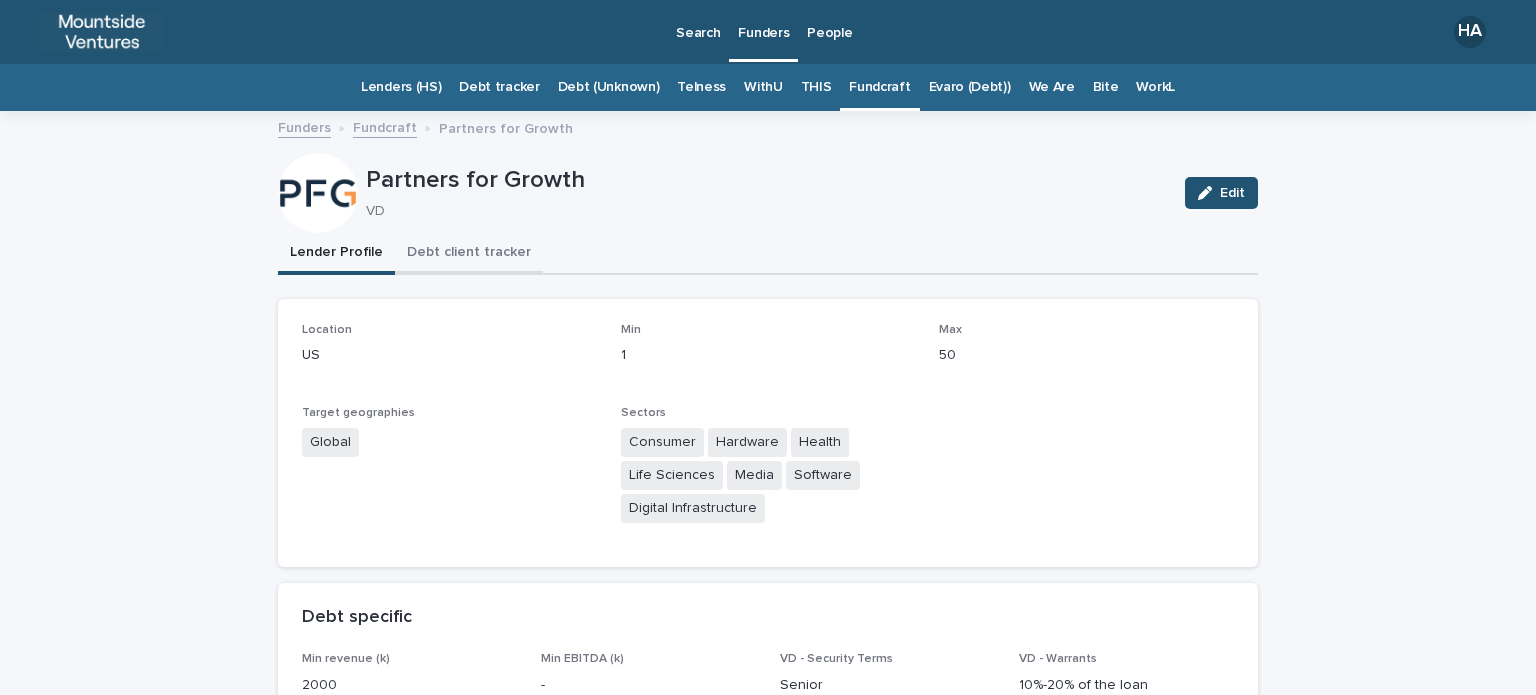 click on "Debt client tracker" at bounding box center (469, 254) 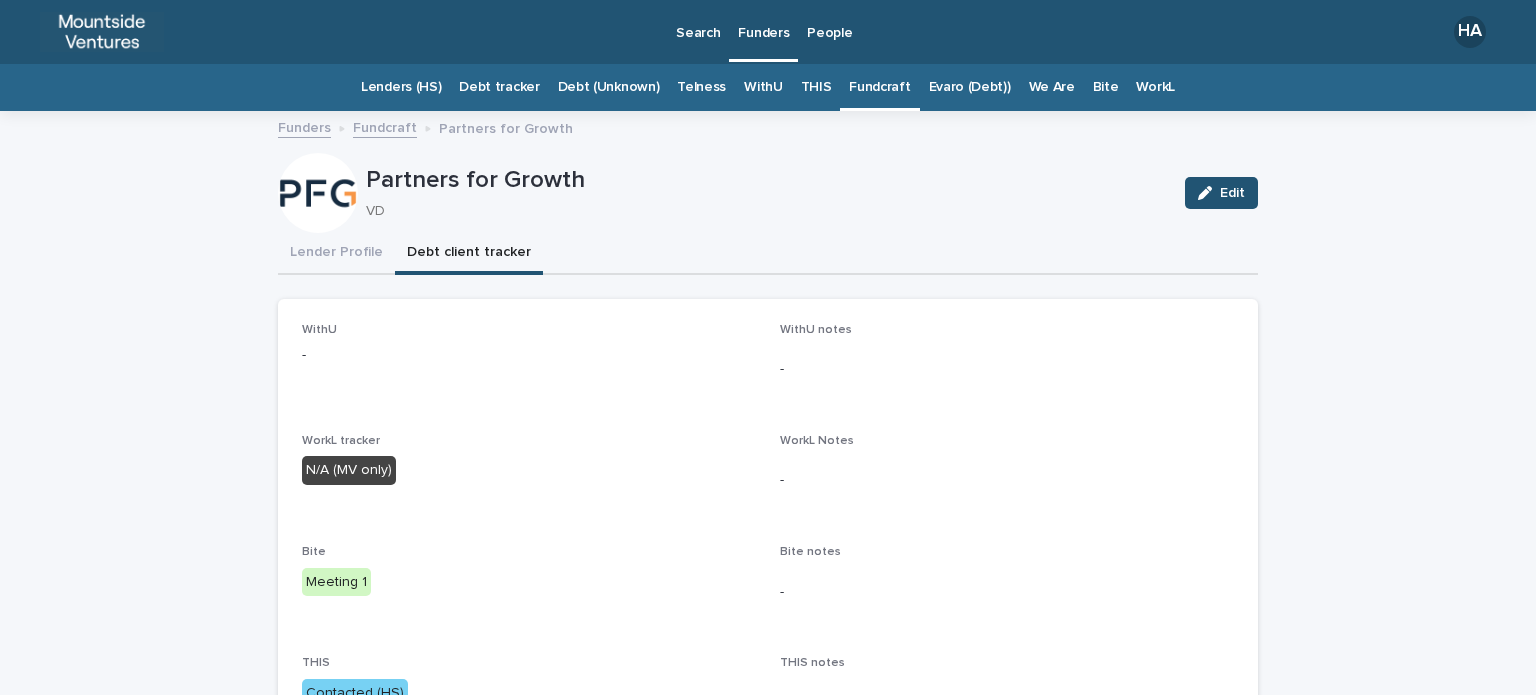 click on "Edit" at bounding box center [1217, 193] 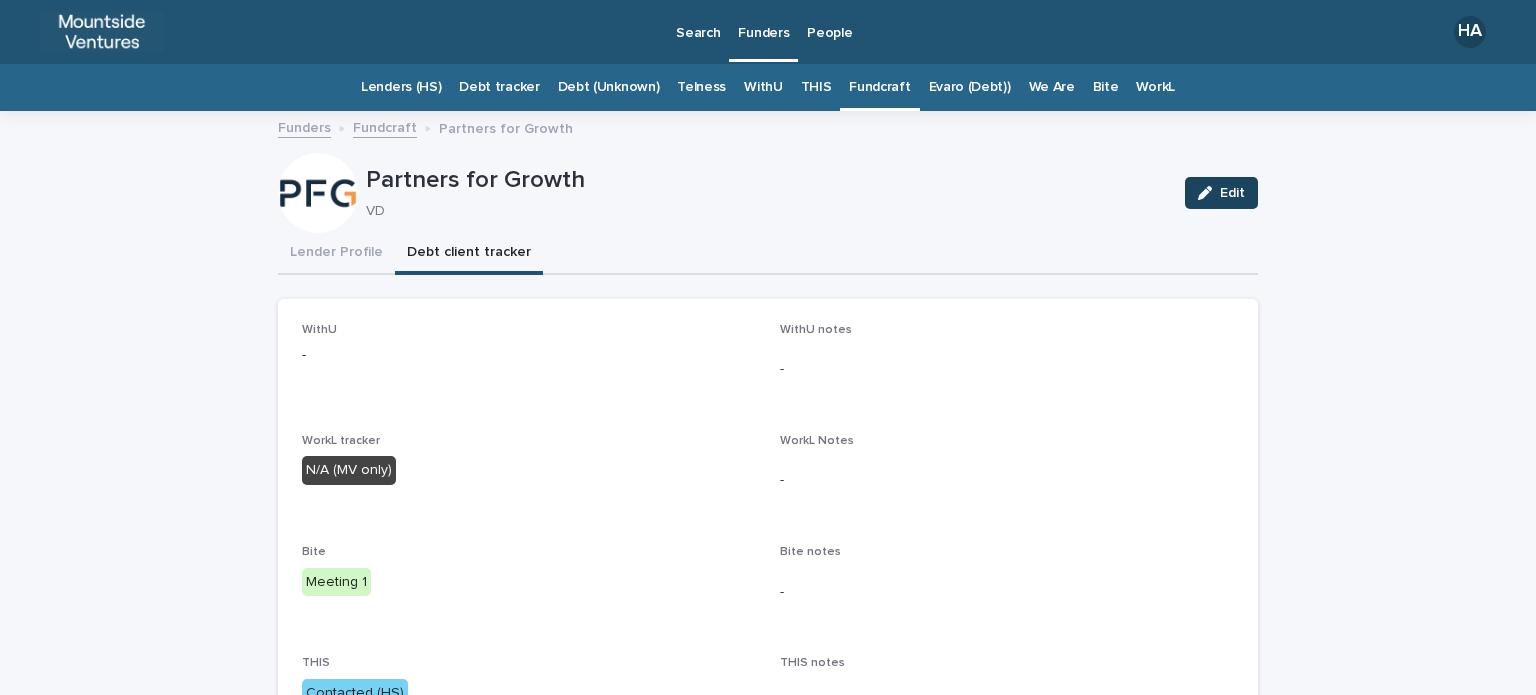 click 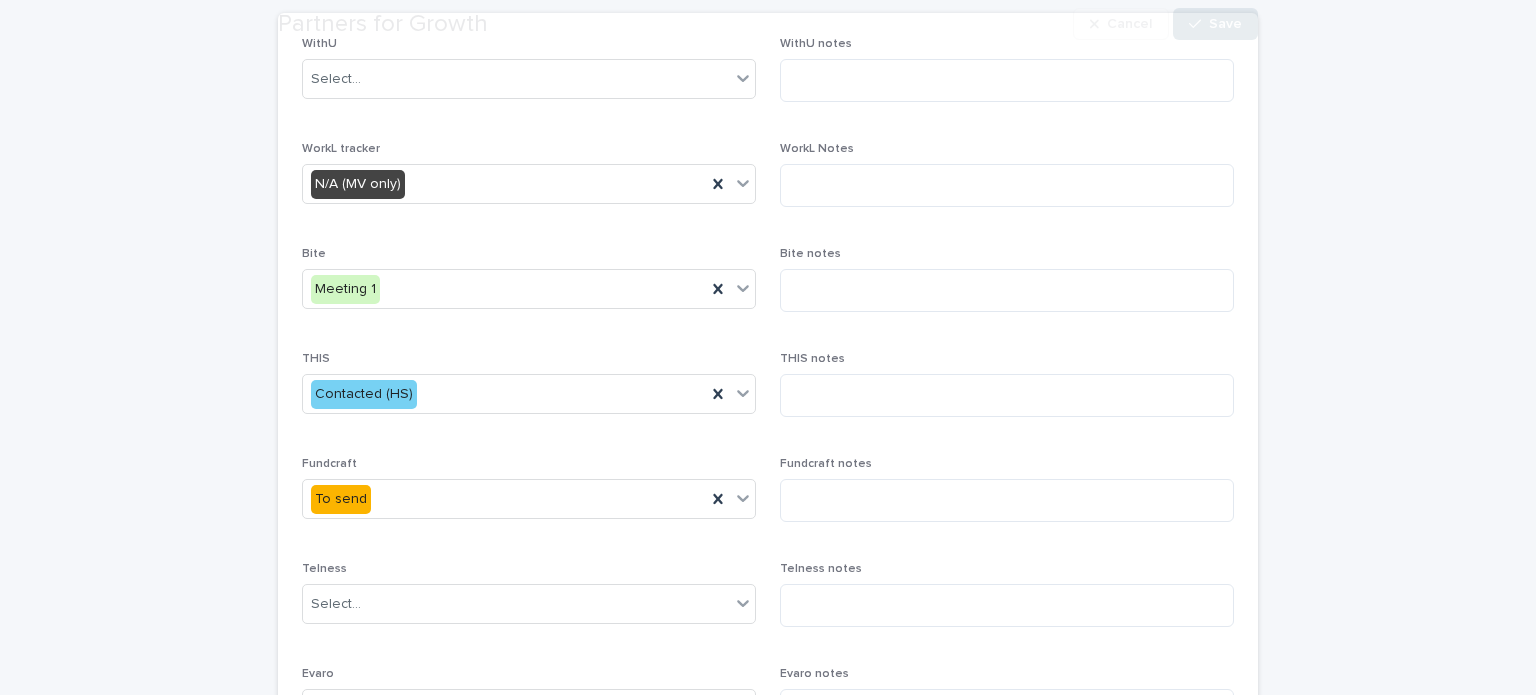 scroll, scrollTop: 400, scrollLeft: 0, axis: vertical 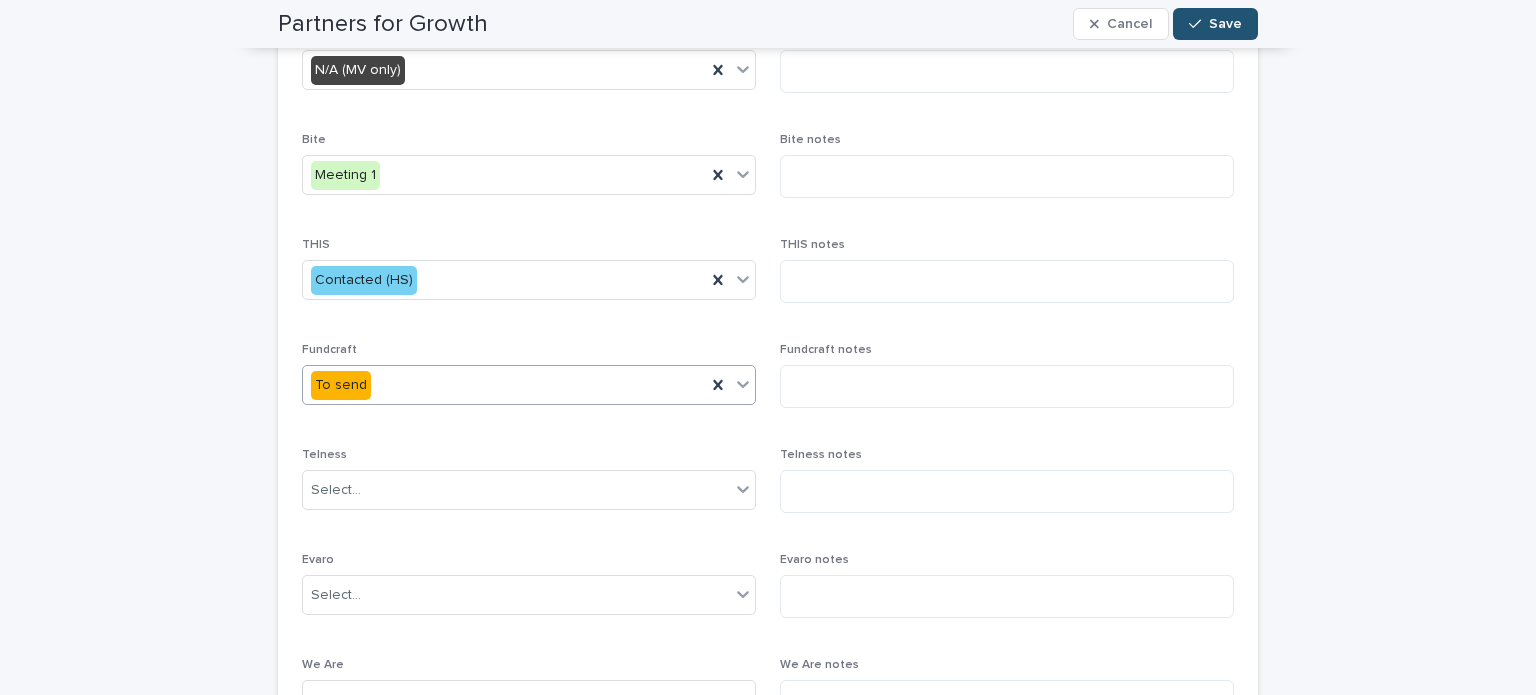 click on "To send" at bounding box center (504, 385) 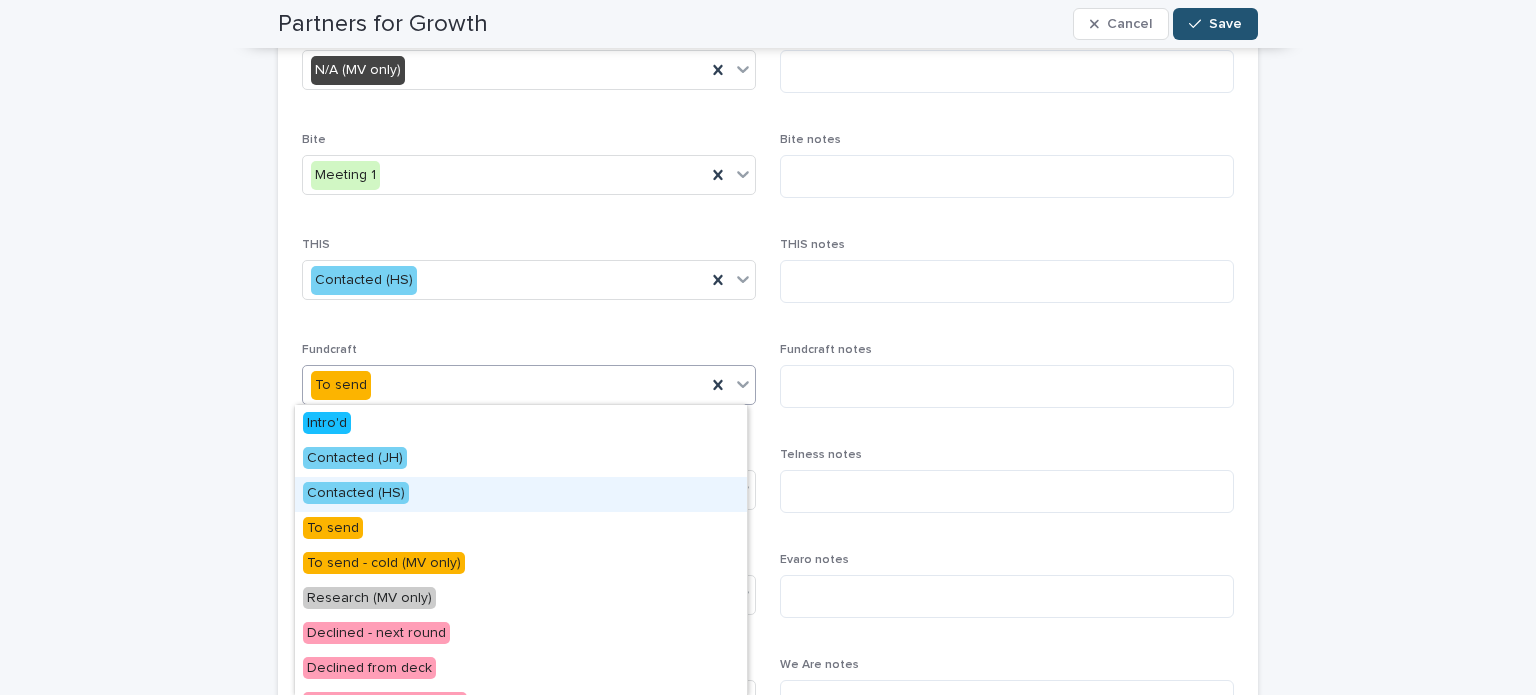 scroll, scrollTop: 73, scrollLeft: 0, axis: vertical 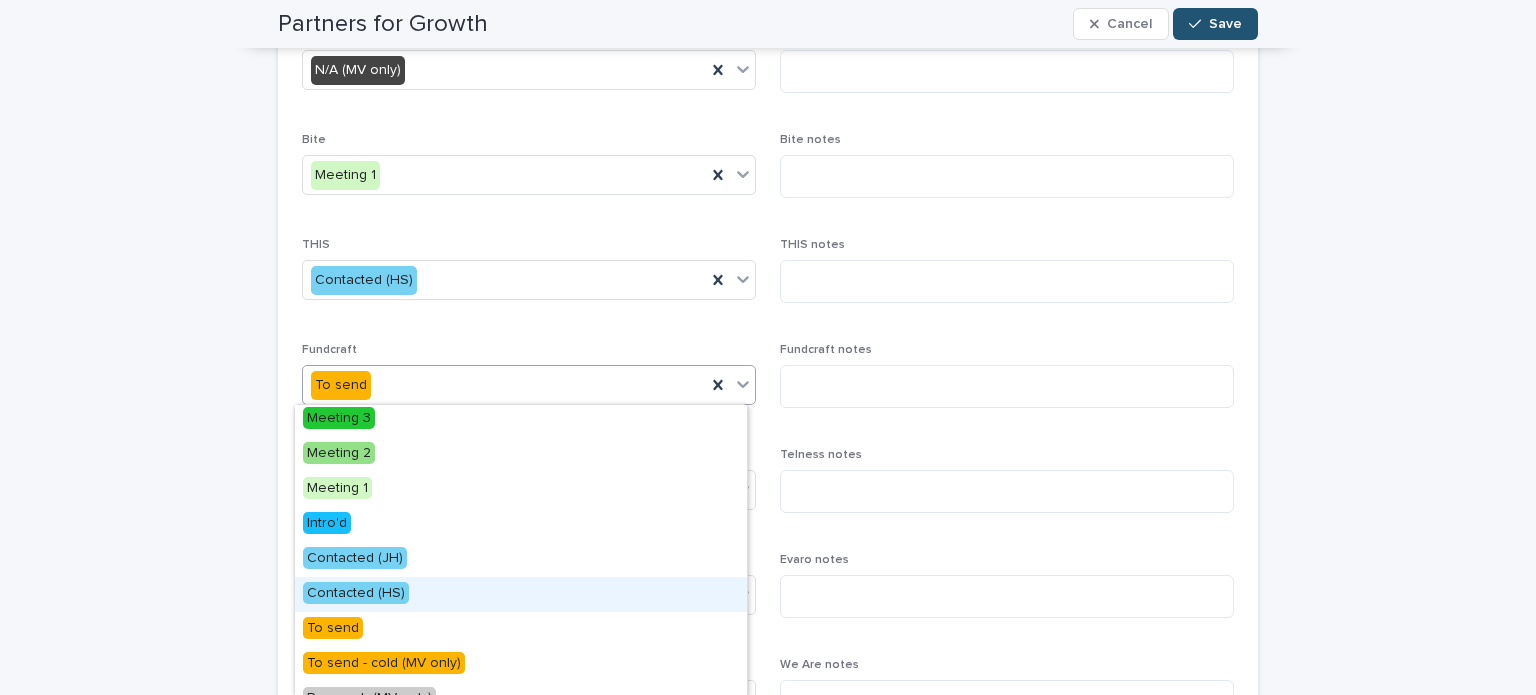 click on "Contacted (HS)" at bounding box center [521, 594] 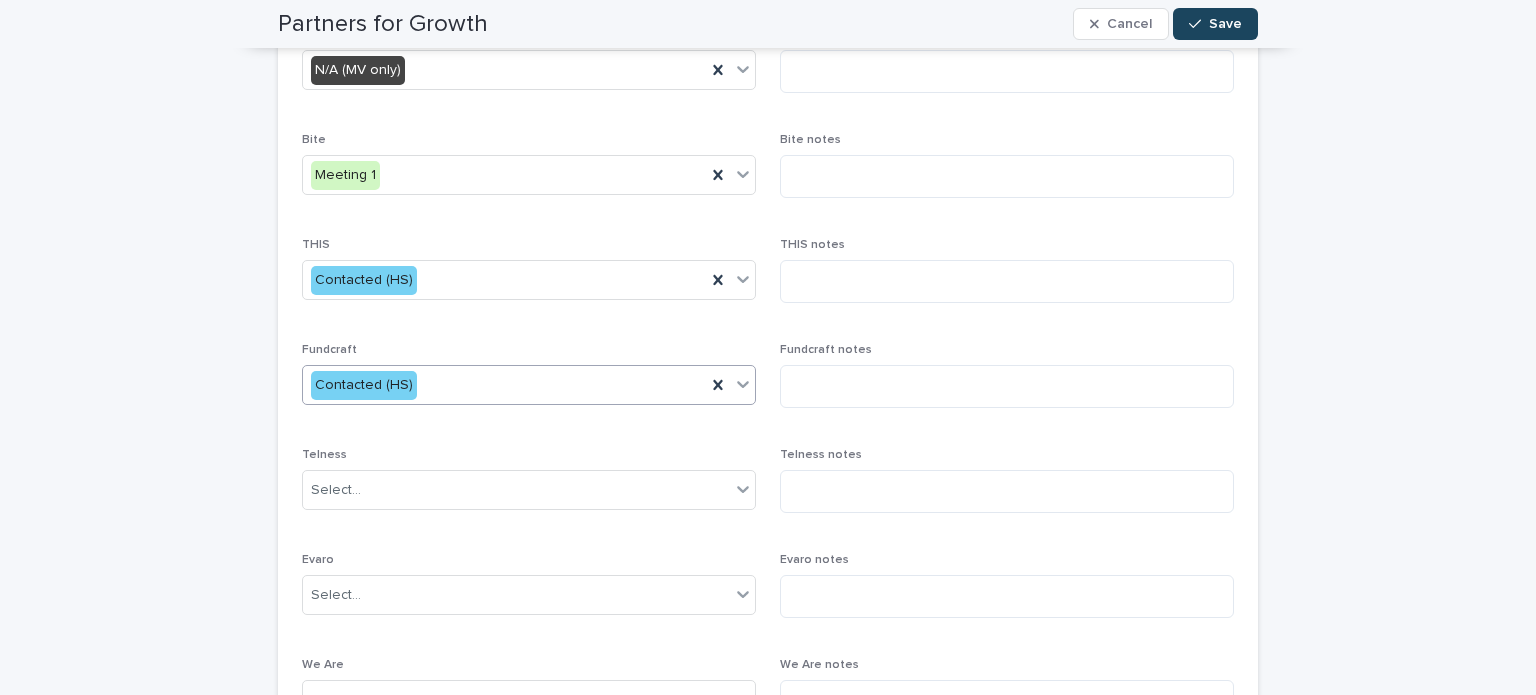click on "Save" at bounding box center [1215, 24] 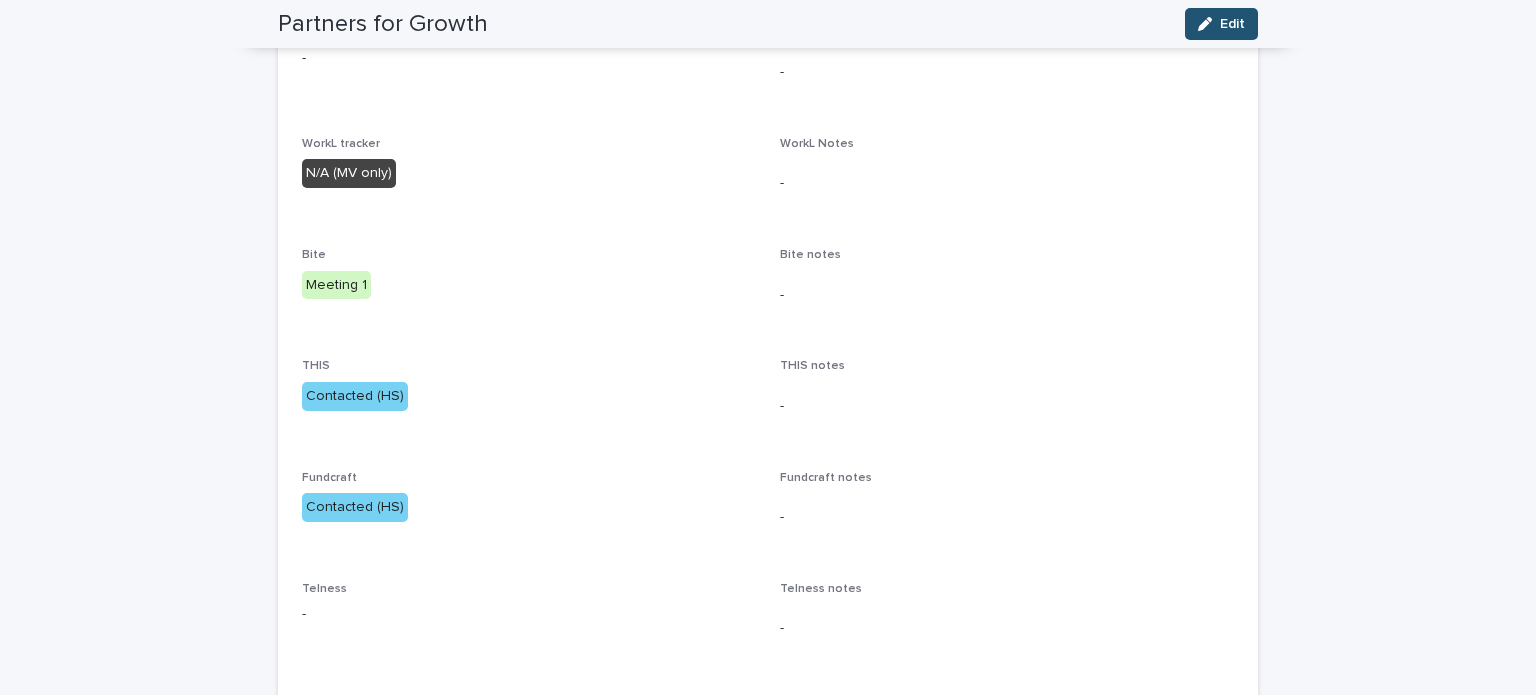 scroll, scrollTop: 24, scrollLeft: 0, axis: vertical 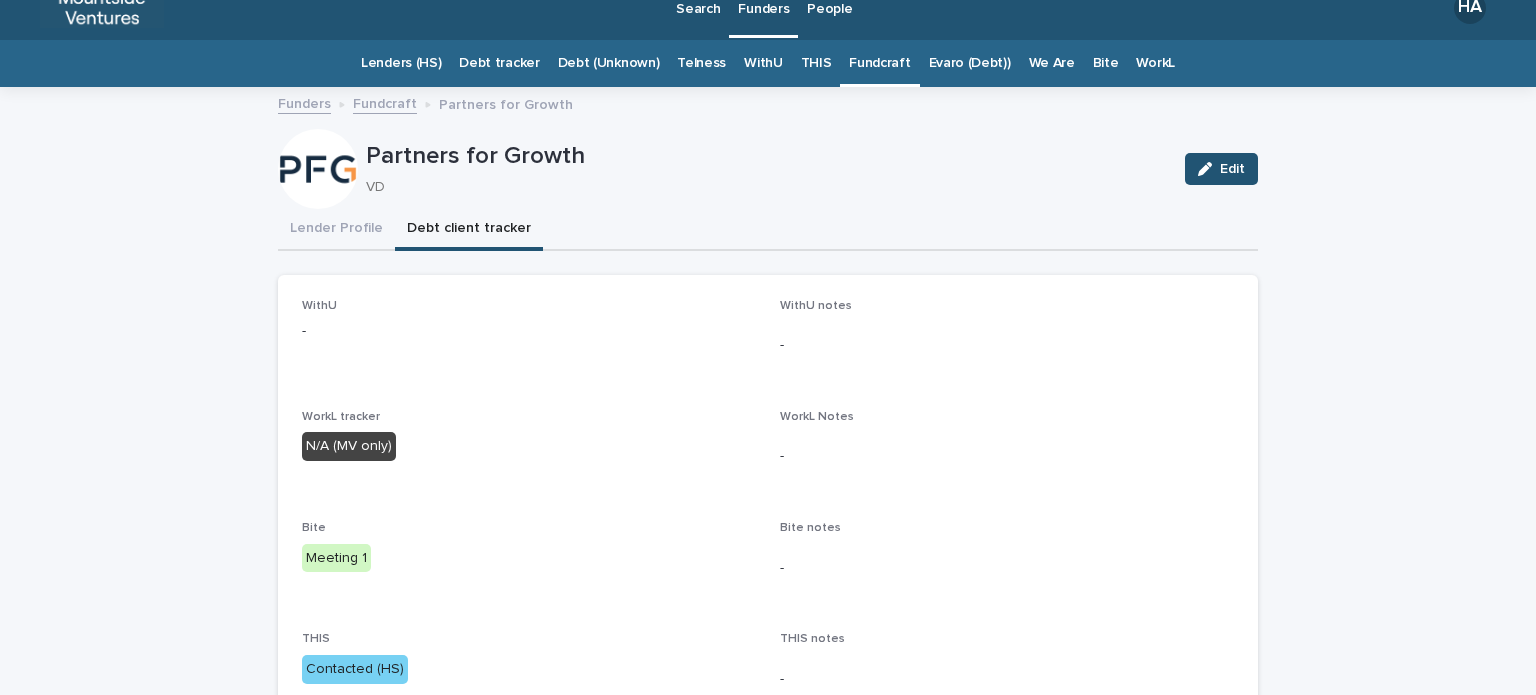 click on "Fundcraft" at bounding box center [879, 63] 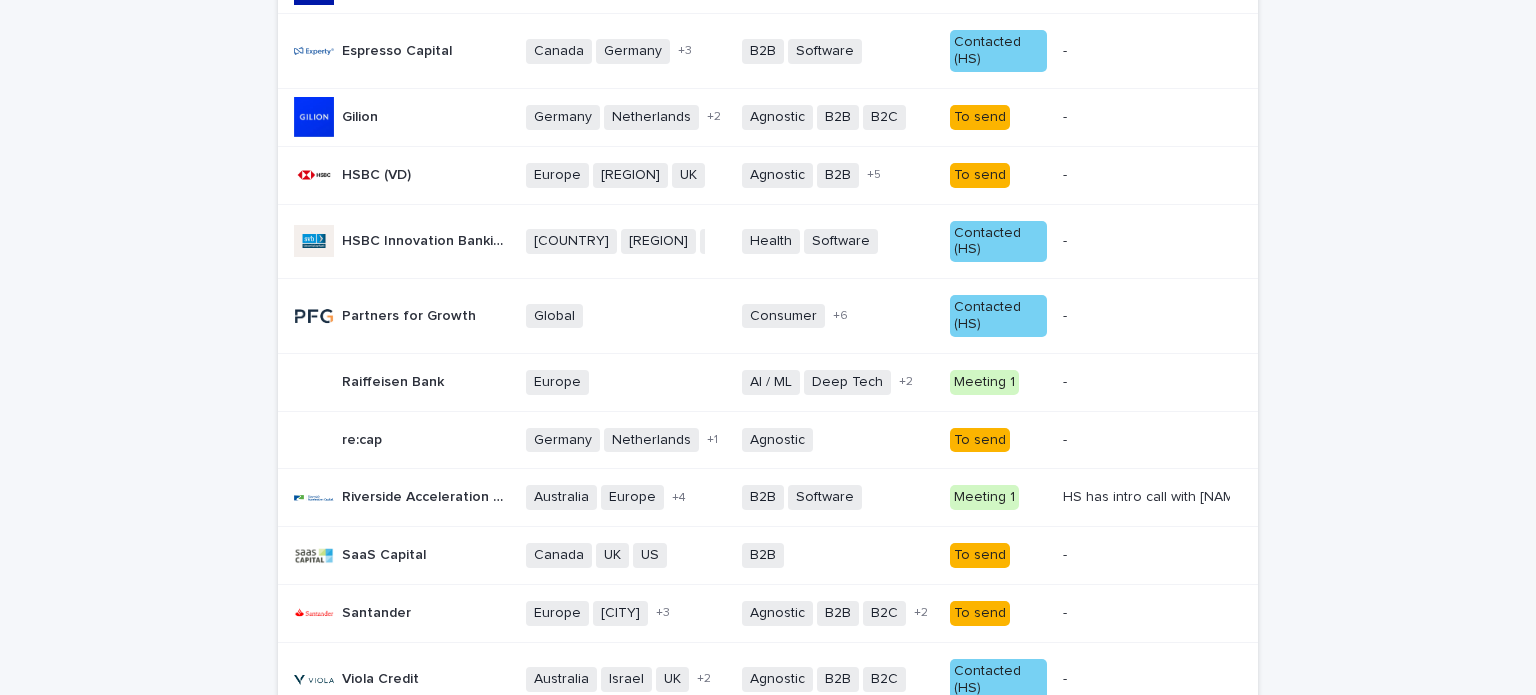 scroll, scrollTop: 1100, scrollLeft: 0, axis: vertical 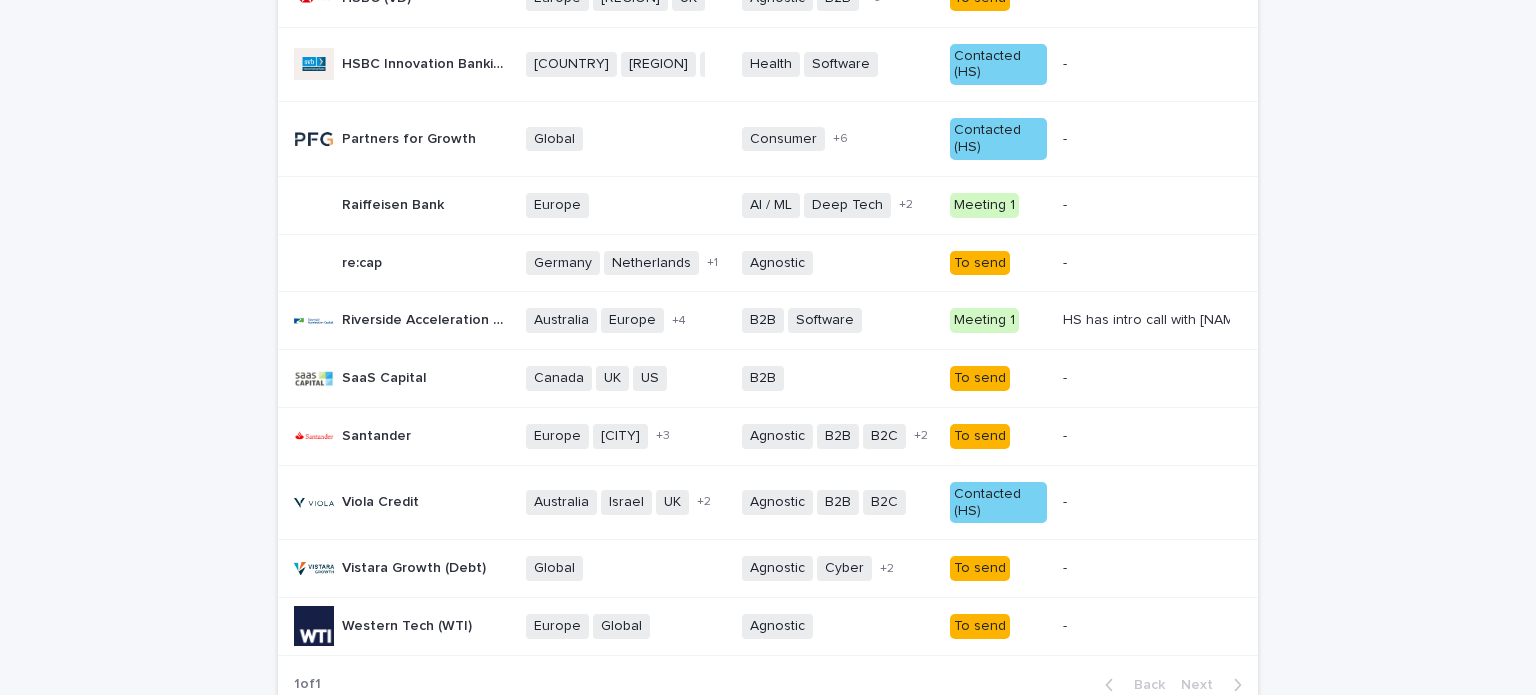 click on "Atempo Growth Atempo Growth   CEE DACH region [COUNTRY] [COUNTRY] [COUNTRY] - [CITY] [COUNTRY] [COUNTRY] [COUNTRY] + 6 B2B B2C Software + 0 Contacted (HS) - -   BCI Finance BCI Finance   [COUNTRY] + 0 Software + 0 To send - -   Blackrock debt (prev Kreos Capital) Blackrock debt (prev Kreos Capital)   Asia-Pacific [REGION] [COUNTRY] [COUNTRY] + 2 B2B Consumer Energy Fin Tech Food / Drink Health Software Telco + 6 Contacted (HS) - -   Bootstrap Europe Bootstrap Europe   DACH [REGION] [COUNTRY] [COUNTRY] + 2 B2B Bio Tech Clean Tech Fin Tech Impact Life Sciences Software + 5 Contacted (HS) - -   Canadian Imperial Bank of Commerce (CIBC) Canadian Imperial Bank of Commerce (CIBC)   [COUNTRY] [COUNTRY] [COUNTRY] [REGION] [COUNTRY] [COUNTRY] [COUNTRY] + 5 B2B B2B2C + 0 To send - -   Claret Capital Claret Capital   Asia [REGION] [COUNTRY] [COUNTRY] + 2 Software + 0 Meeting 1 [NAME] has already spoken" at bounding box center [768, -81] 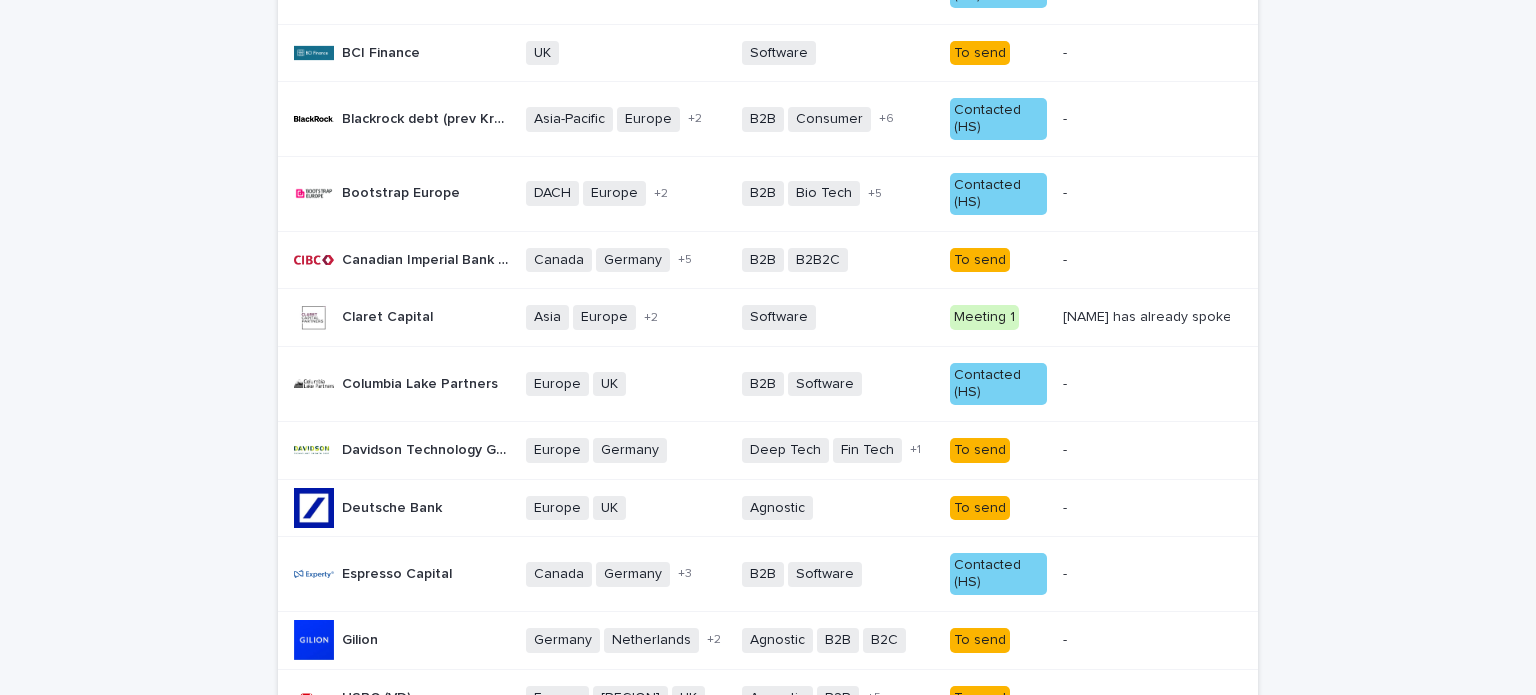 scroll, scrollTop: 0, scrollLeft: 0, axis: both 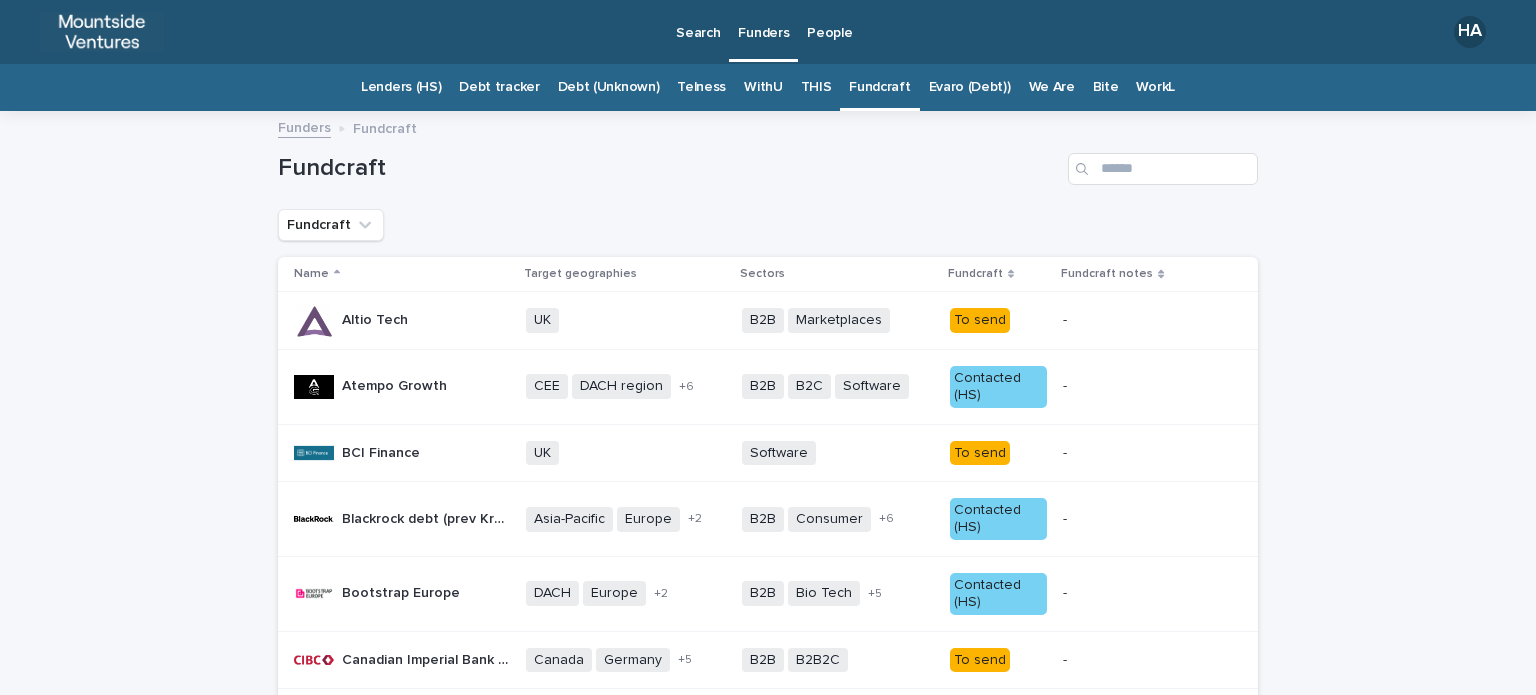 click on "Atempo Growth Atempo Growth   CEE DACH region [COUNTRY] [COUNTRY] [COUNTRY] - [CITY] [COUNTRY] [COUNTRY] [COUNTRY] + 6 B2B B2C Software + 0 Contacted (HS) - -   BCI Finance BCI Finance   [COUNTRY] + 0 Software + 0 To send - -   Blackrock debt (prev Kreos Capital) Blackrock debt (prev Kreos Capital)   Asia-Pacific [REGION] [COUNTRY] [COUNTRY] + 2 B2B Consumer Energy Fin Tech Food / Drink Health Software Telco + 6 Contacted (HS) - -   Bootstrap Europe Bootstrap Europe   DACH [REGION] [COUNTRY] [COUNTRY] + 2 B2B Bio Tech Clean Tech Fin Tech Impact Life Sciences Software + 5 Contacted (HS) - -   Canadian Imperial Bank of Commerce (CIBC) Canadian Imperial Bank of Commerce (CIBC)   [COUNTRY] [COUNTRY] [COUNTRY] [REGION] [COUNTRY] [COUNTRY] [COUNTRY] + 5 B2B B2B2C + 0 To send - -   Claret Capital Claret Capital   Asia [REGION] [COUNTRY] [COUNTRY] + 2 Software + 0 Meeting 1 [NAME] has already spoken" at bounding box center [768, 1019] 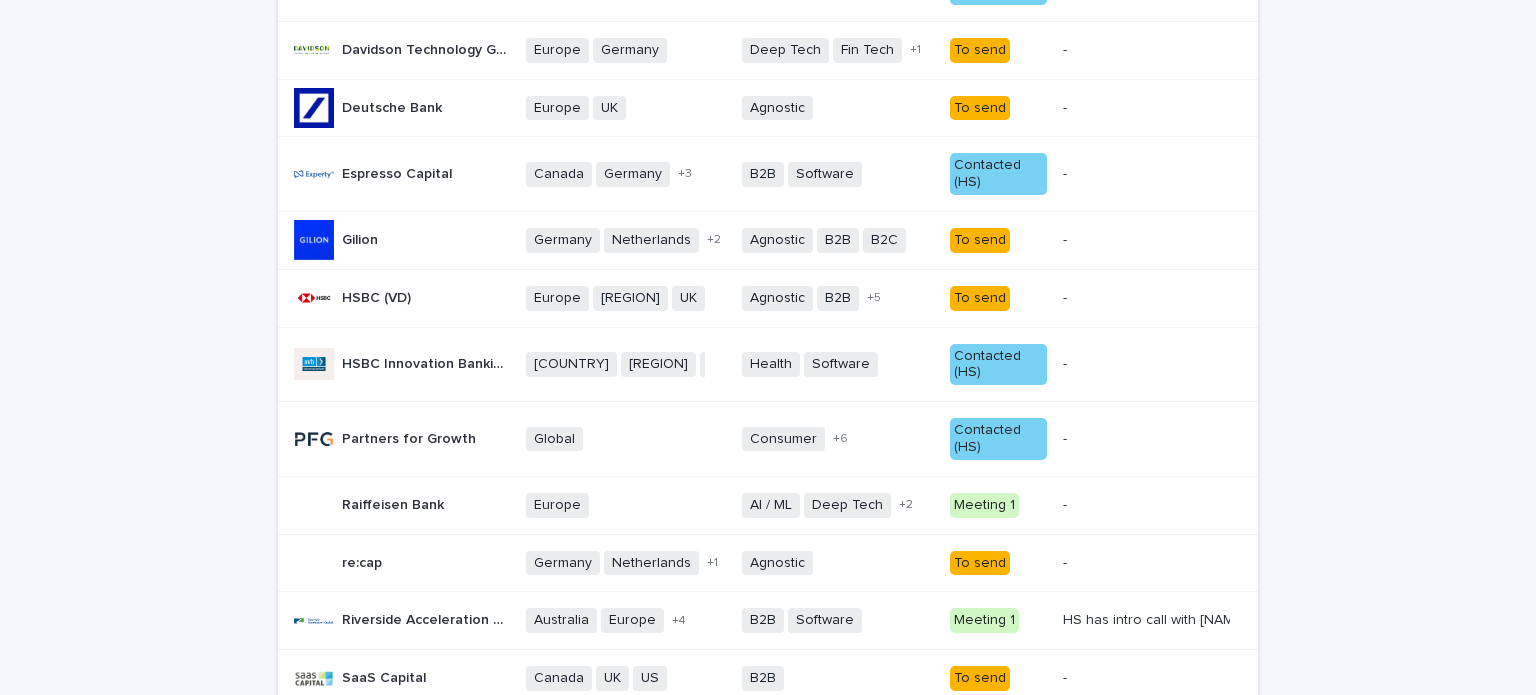 scroll, scrollTop: 1225, scrollLeft: 0, axis: vertical 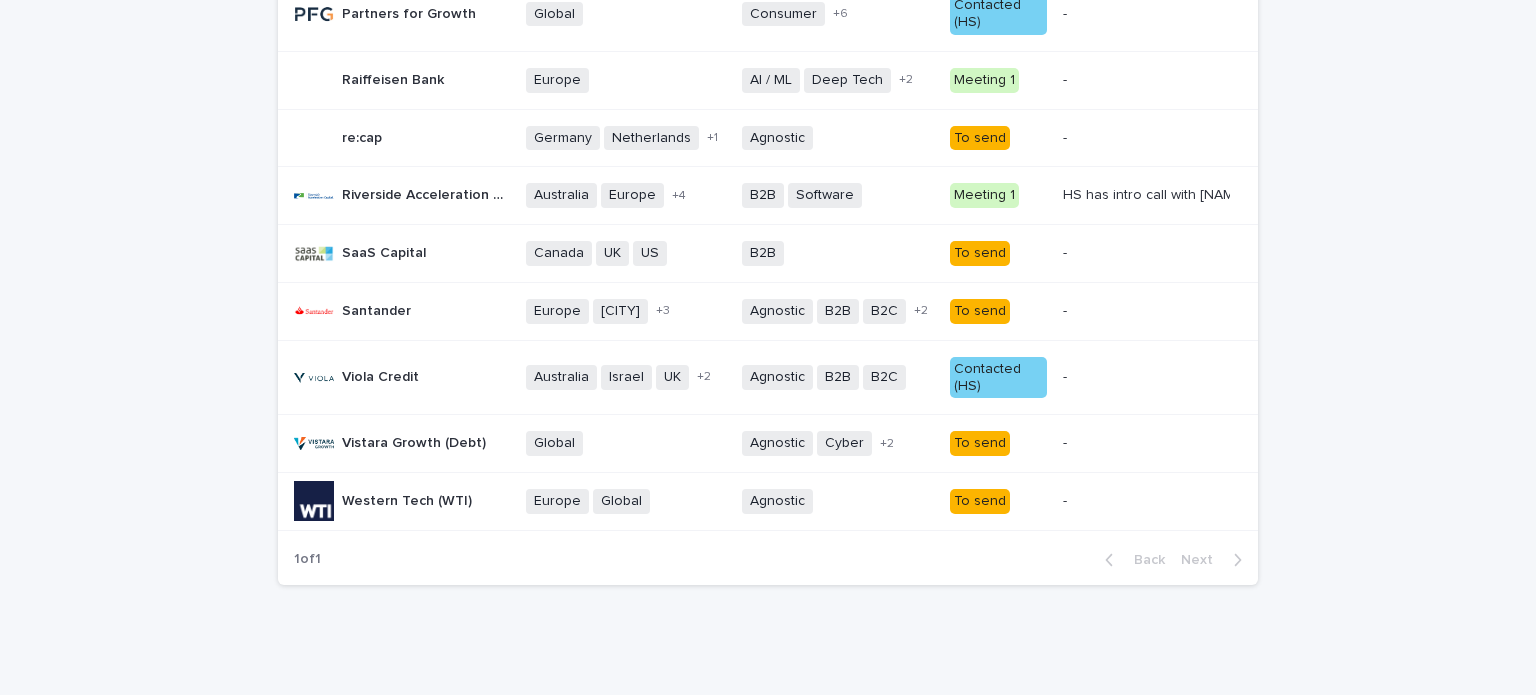 click on "Atempo Growth Atempo Growth   CEE DACH region [COUNTRY] [COUNTRY] [COUNTRY] - [CITY] [COUNTRY] [COUNTRY] [COUNTRY] + 6 B2B B2C Software + 0 Contacted (HS) - -   BCI Finance BCI Finance   [COUNTRY] + 0 Software + 0 To send - -   Blackrock debt (prev Kreos Capital) Blackrock debt (prev Kreos Capital)   Asia-Pacific [REGION] [COUNTRY] [COUNTRY] + 2 B2B Consumer Energy Fin Tech Food / Drink Health Software Telco + 6 Contacted (HS) - -   Bootstrap Europe Bootstrap Europe   DACH [REGION] [COUNTRY] [COUNTRY] + 2 B2B Bio Tech Clean Tech Fin Tech Impact Life Sciences Software + 5 Contacted (HS) - -   Canadian Imperial Bank of Commerce (CIBC) Canadian Imperial Bank of Commerce (CIBC)   [COUNTRY] [COUNTRY] [COUNTRY] [REGION] [COUNTRY] [COUNTRY] [COUNTRY] + 5 B2B B2B2C + 0 To send - -   Claret Capital Claret Capital   Asia [REGION] [COUNTRY] [COUNTRY] + 2 Software + 0 Meeting 1 [NAME] has already spoken" at bounding box center (768, -206) 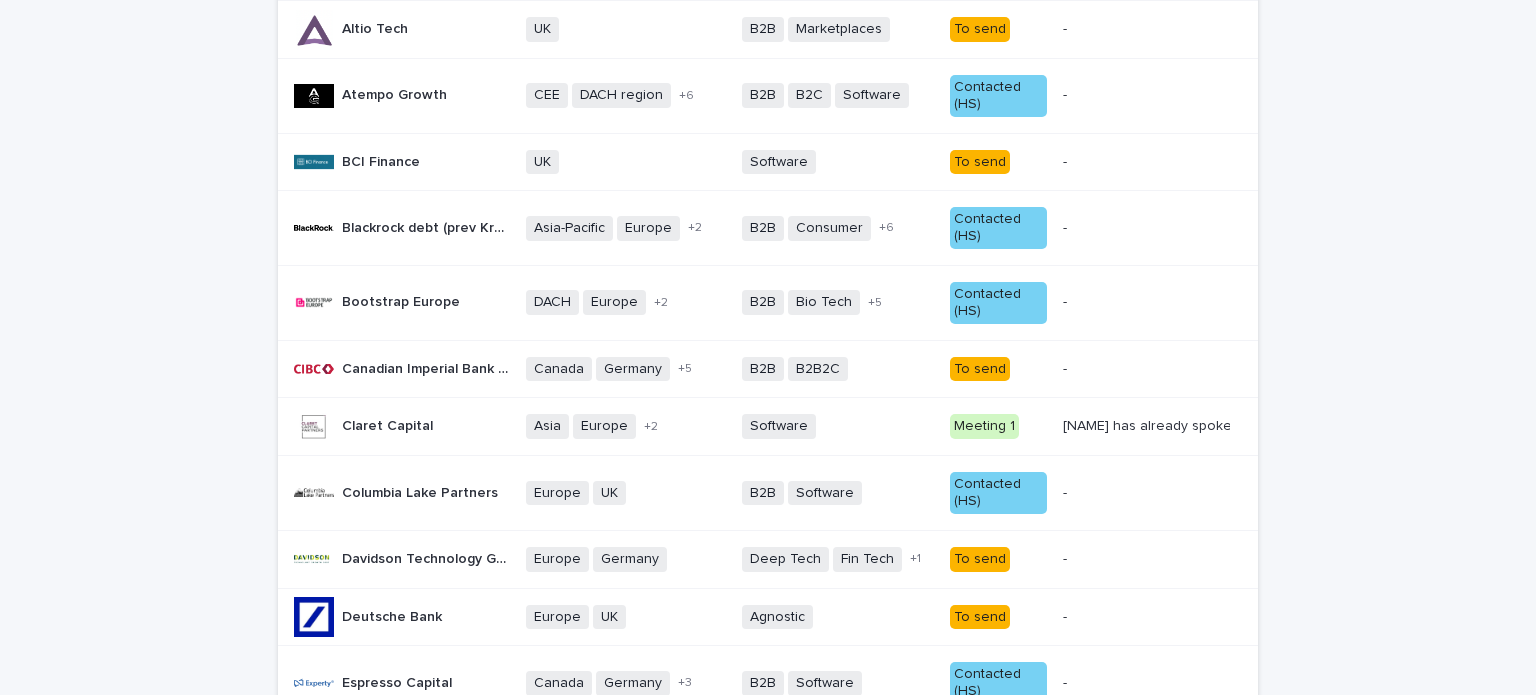 scroll, scrollTop: 125, scrollLeft: 0, axis: vertical 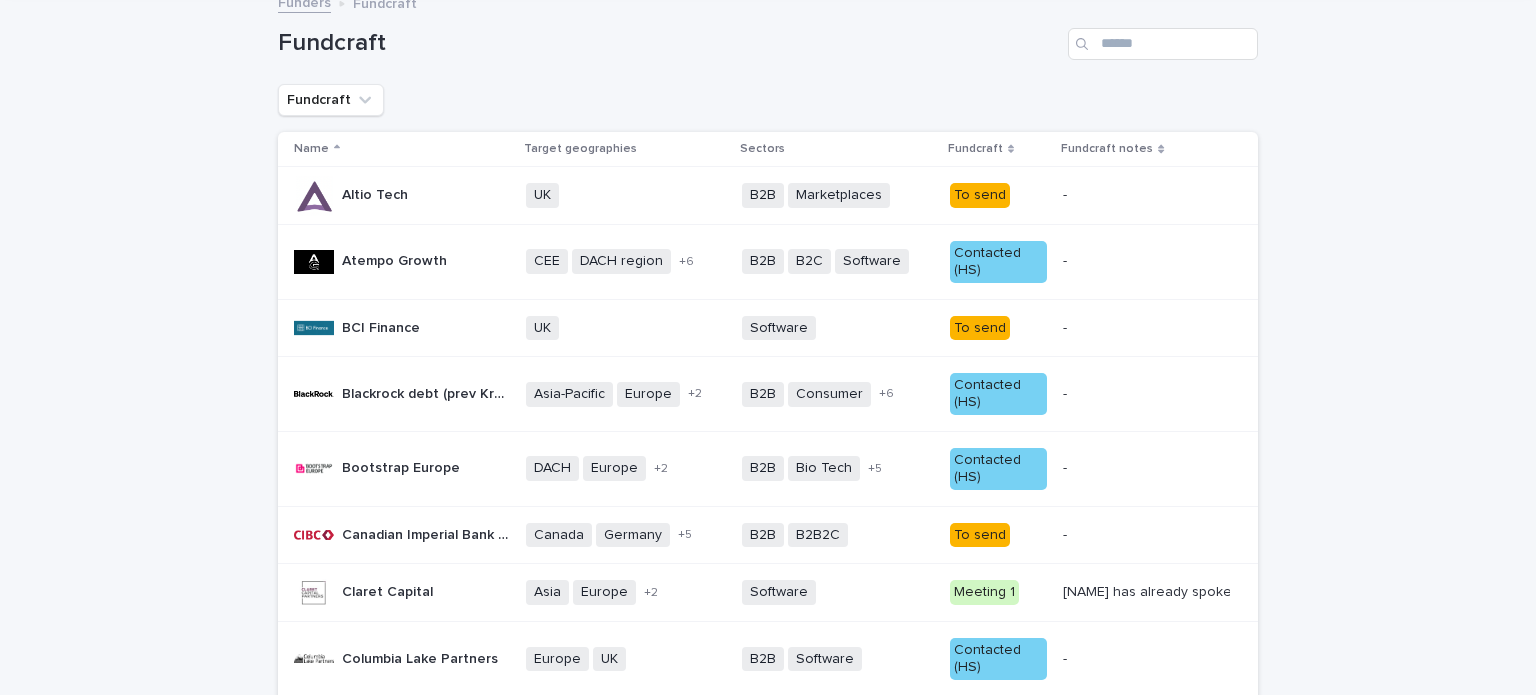 click on "Atempo Growth Atempo Growth   CEE DACH region [COUNTRY] [COUNTRY] [COUNTRY] - [CITY] [COUNTRY] [COUNTRY] [COUNTRY] + 6 B2B B2C Software + 0 Contacted (HS) - -   BCI Finance BCI Finance   [COUNTRY] + 0 Software + 0 To send - -   Blackrock debt (prev Kreos Capital) Blackrock debt (prev Kreos Capital)   Asia-Pacific [REGION] [COUNTRY] [COUNTRY] + 2 B2B Consumer Energy Fin Tech Food / Drink Health Software Telco + 6 Contacted (HS) - -   Bootstrap Europe Bootstrap Europe   DACH [REGION] [COUNTRY] [COUNTRY] + 2 B2B Bio Tech Clean Tech Fin Tech Impact Life Sciences Software + 5 Contacted (HS) - -   Canadian Imperial Bank of Commerce (CIBC) Canadian Imperial Bank of Commerce (CIBC)   [COUNTRY] [COUNTRY] [COUNTRY] [REGION] [COUNTRY] [COUNTRY] [COUNTRY] + 5 B2B B2B2C + 0 To send - -   Claret Capital Claret Capital   Asia [REGION] [COUNTRY] [COUNTRY] + 2 Software + 0 Meeting 1 [NAME] has already spoken" at bounding box center [768, 894] 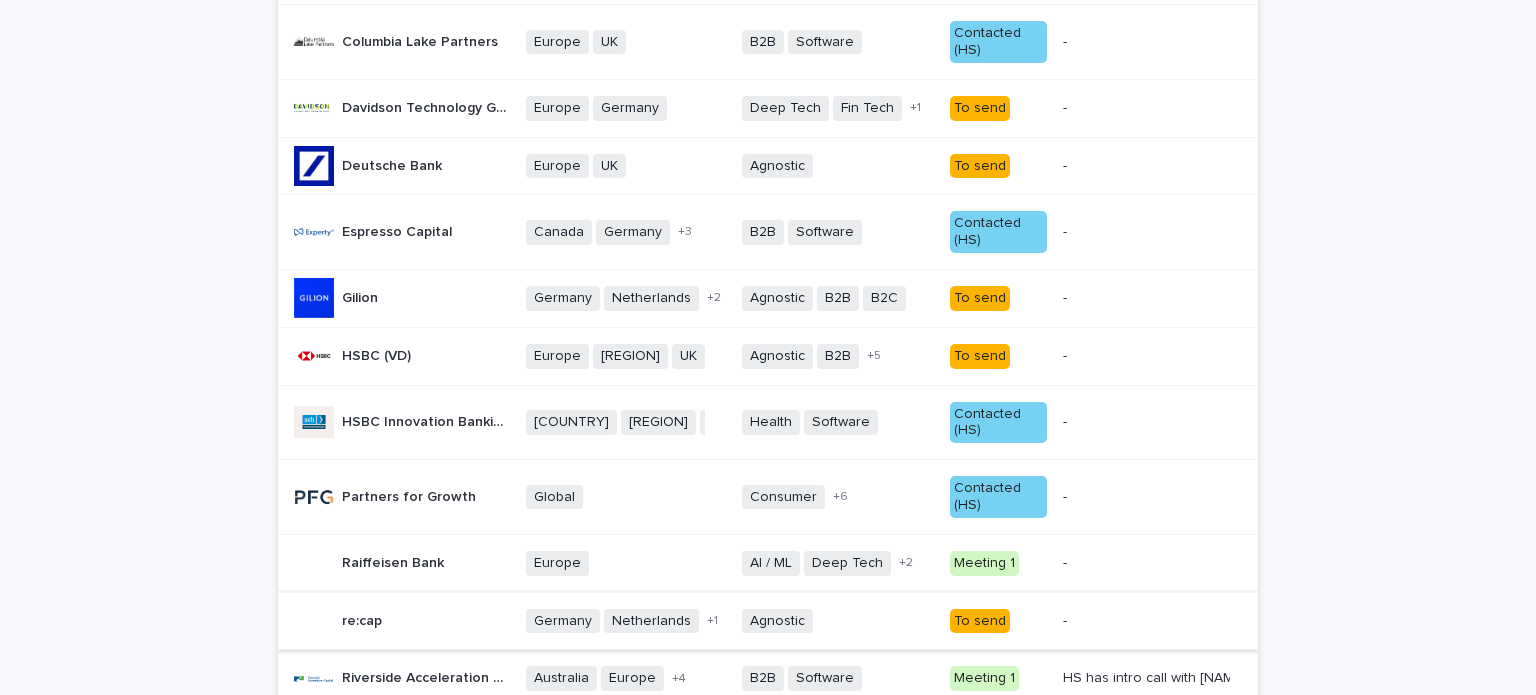 scroll, scrollTop: 1000, scrollLeft: 0, axis: vertical 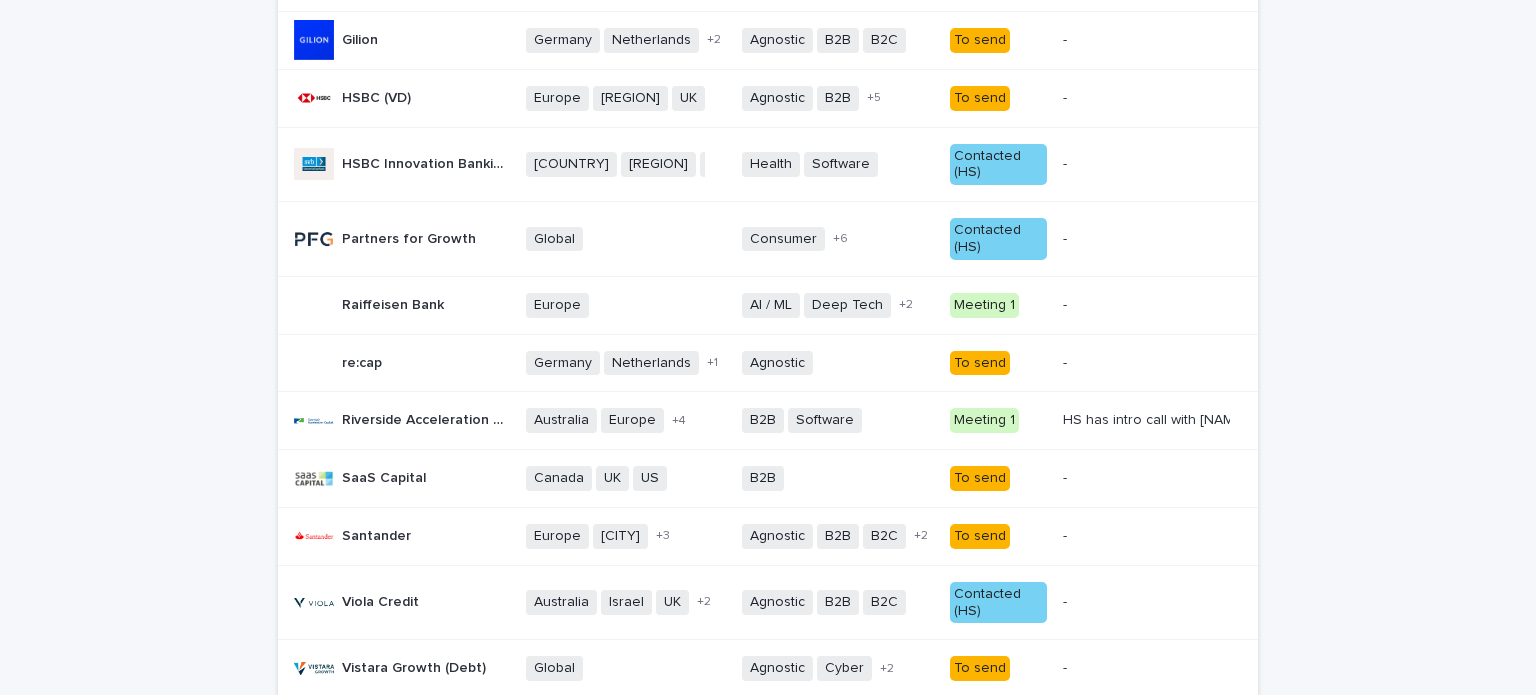 click on "To send" at bounding box center [980, 363] 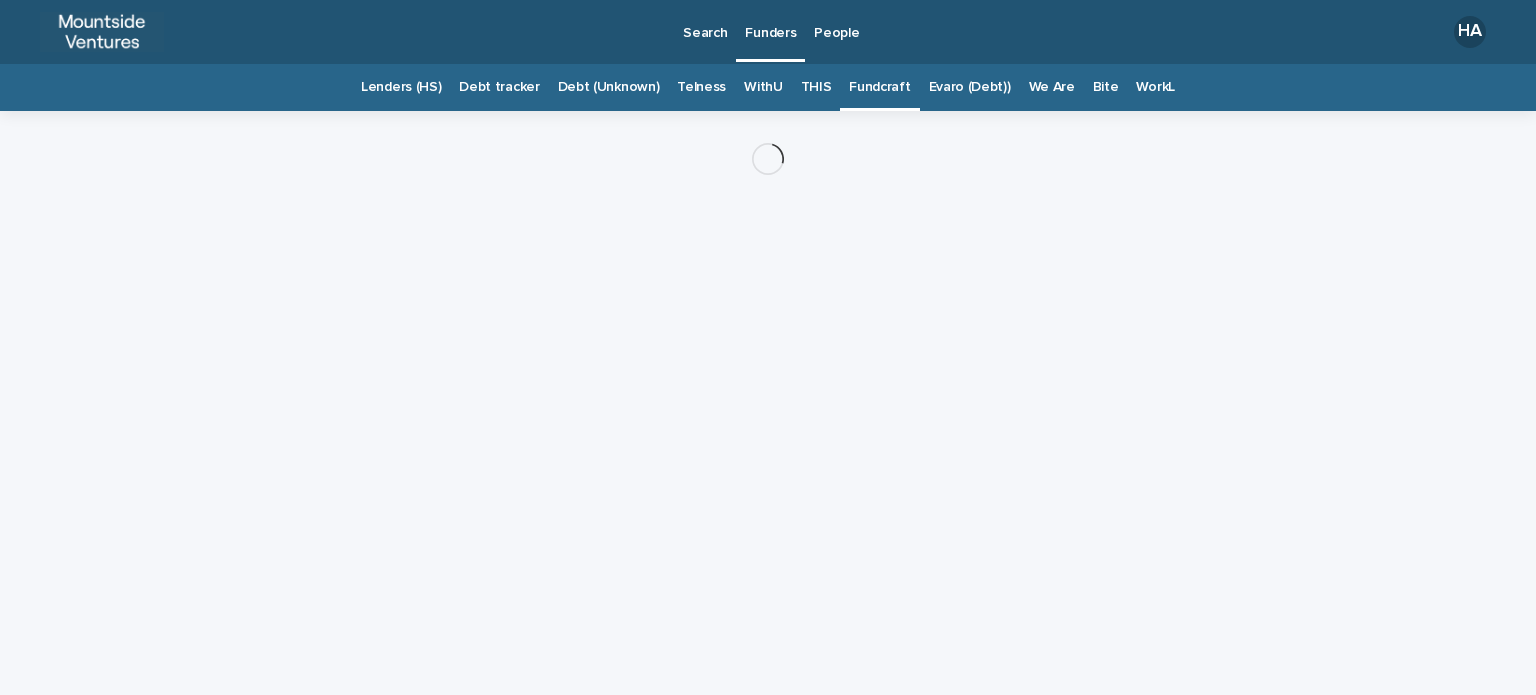 scroll, scrollTop: 0, scrollLeft: 0, axis: both 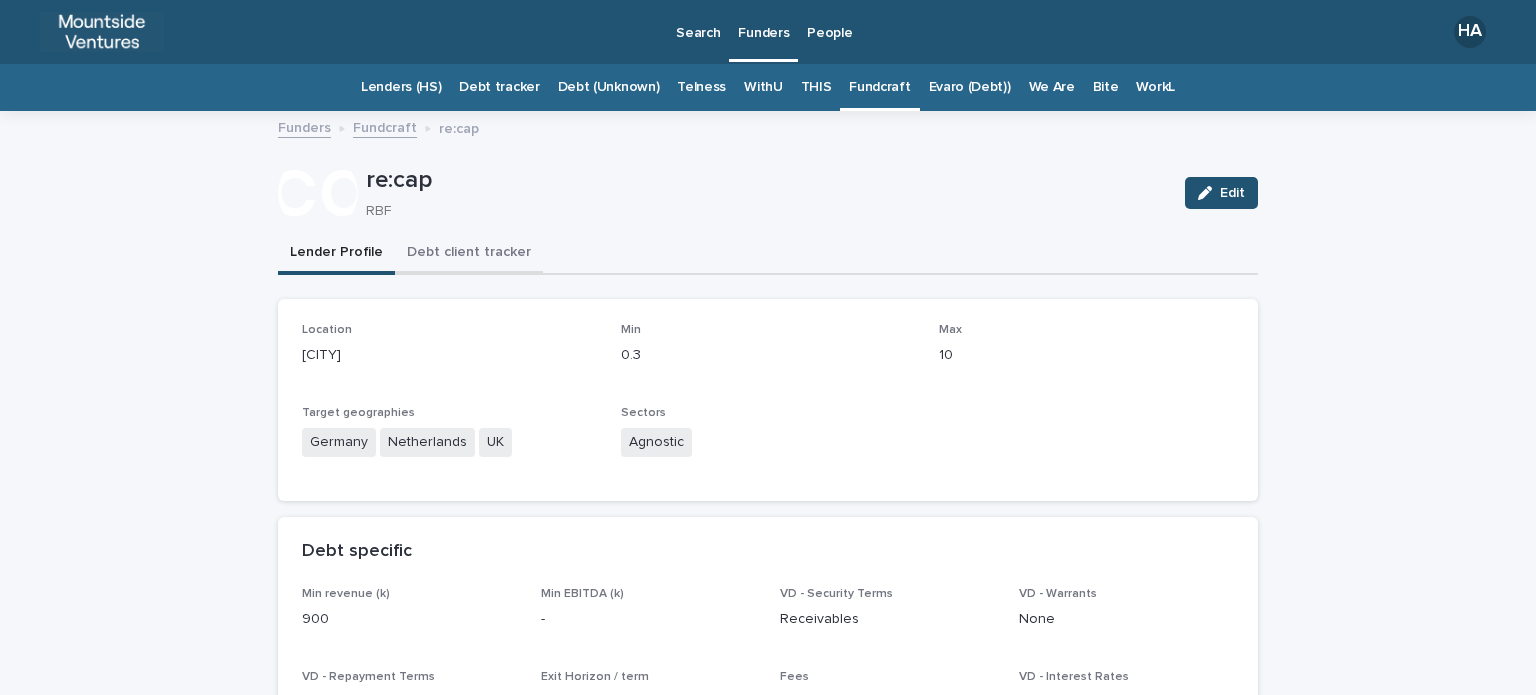 click on "Debt client tracker" at bounding box center [469, 254] 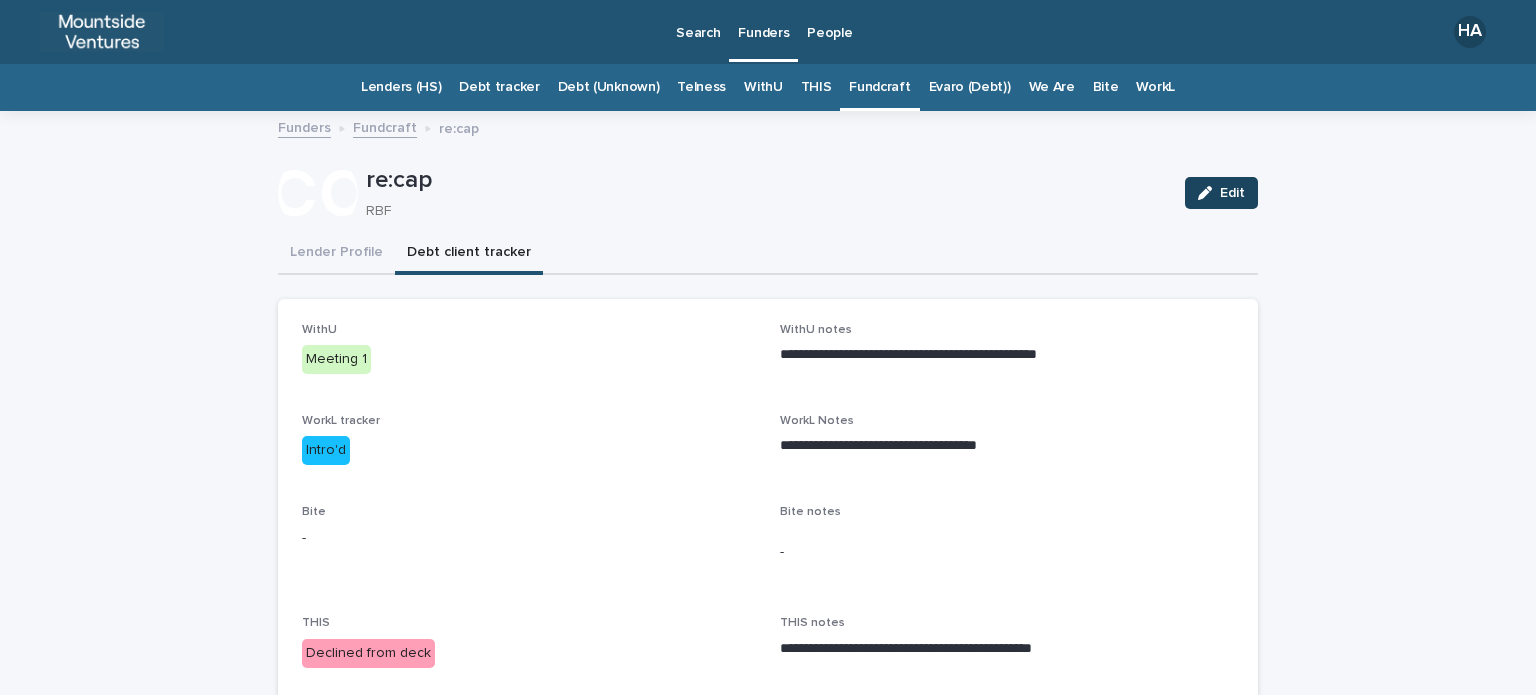 click on "Edit" at bounding box center (1232, 193) 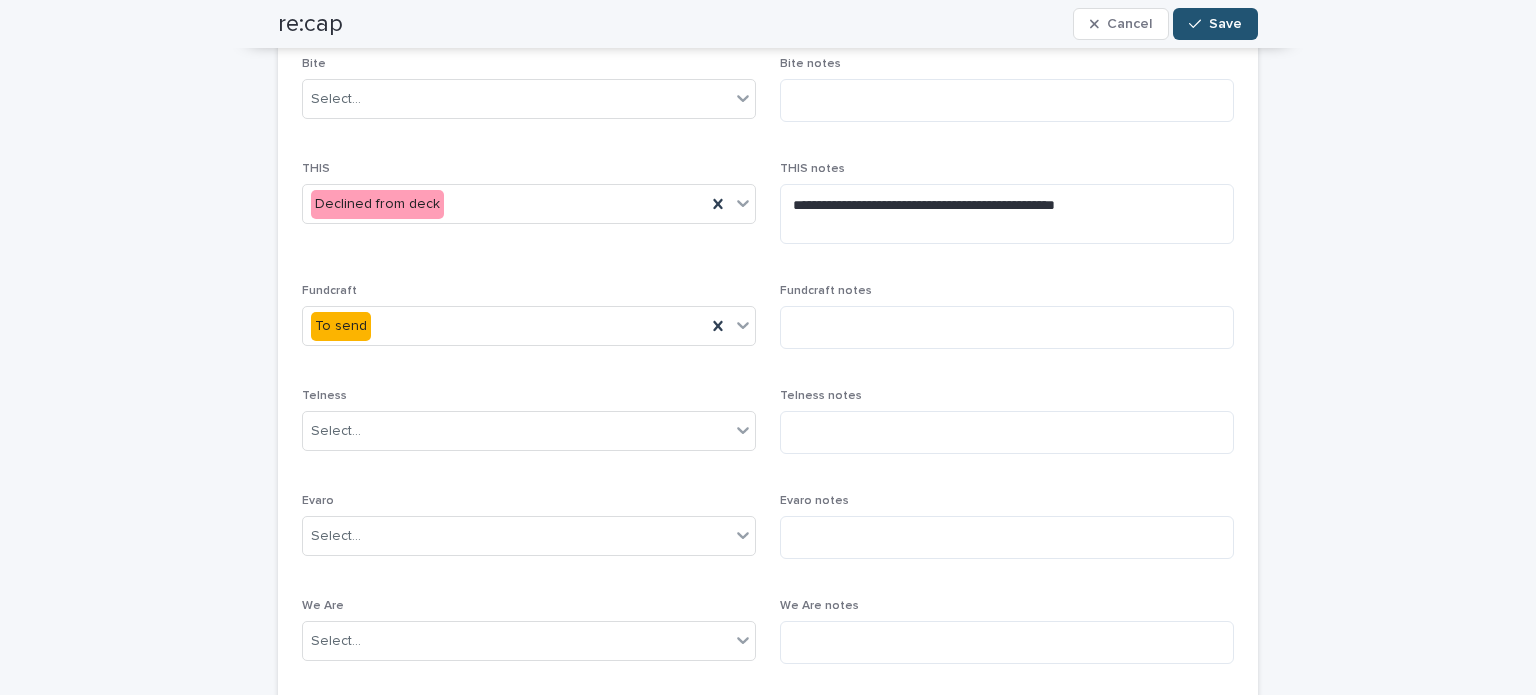 scroll, scrollTop: 334, scrollLeft: 0, axis: vertical 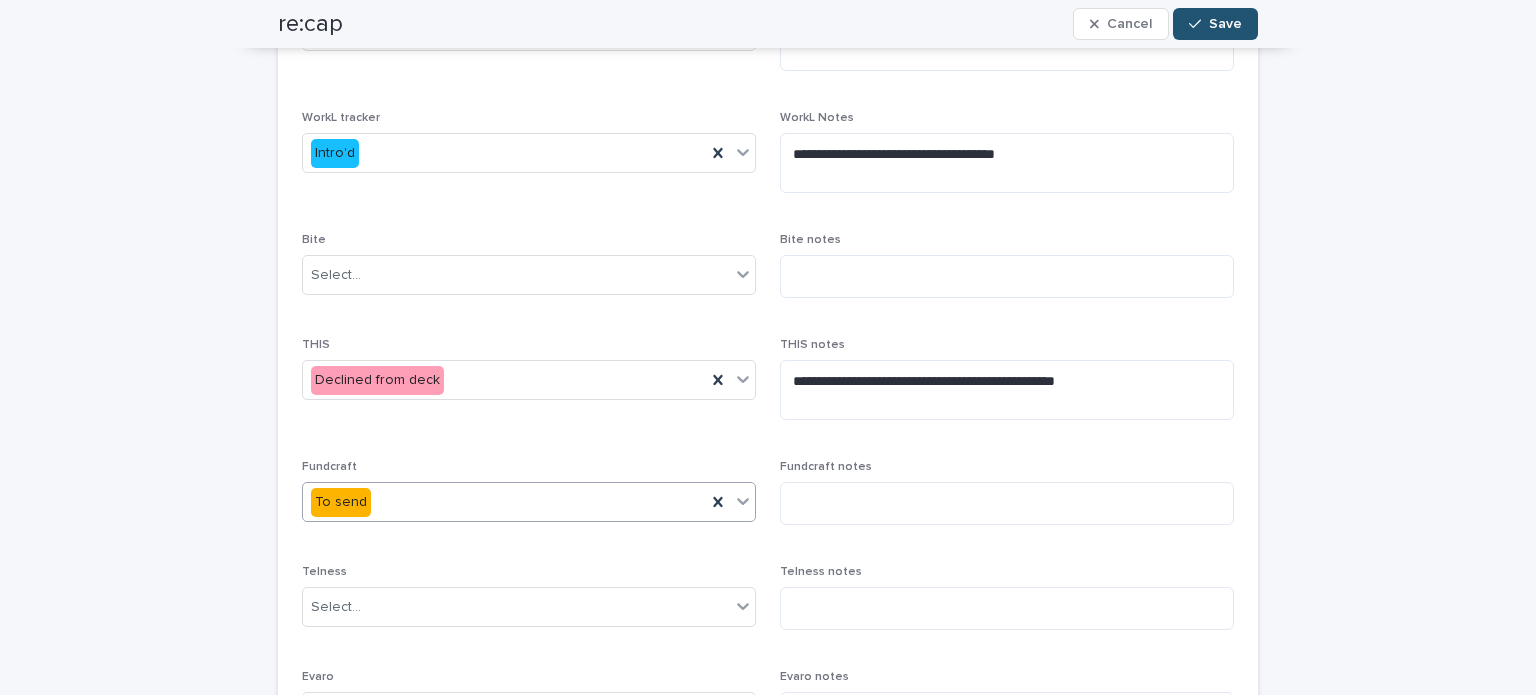 click on "To send" at bounding box center (504, 502) 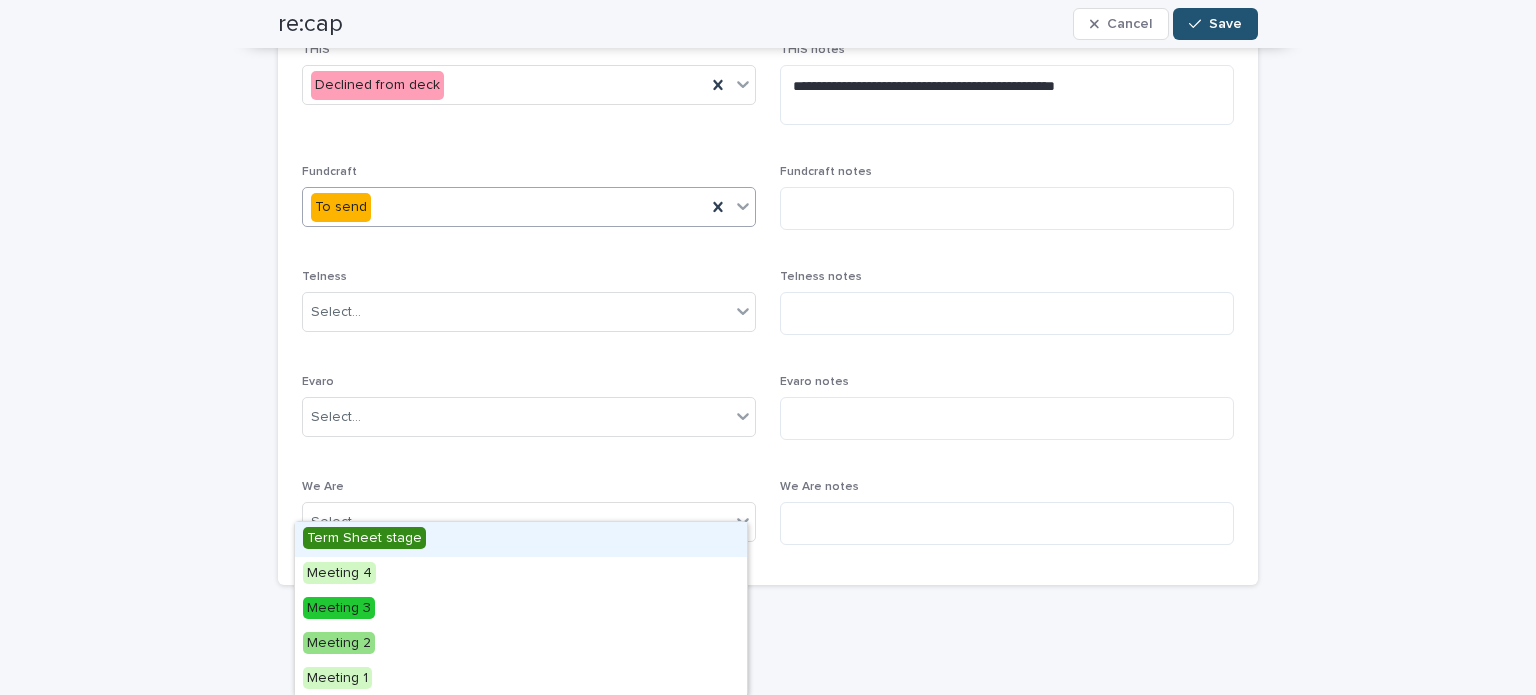 scroll, scrollTop: 634, scrollLeft: 0, axis: vertical 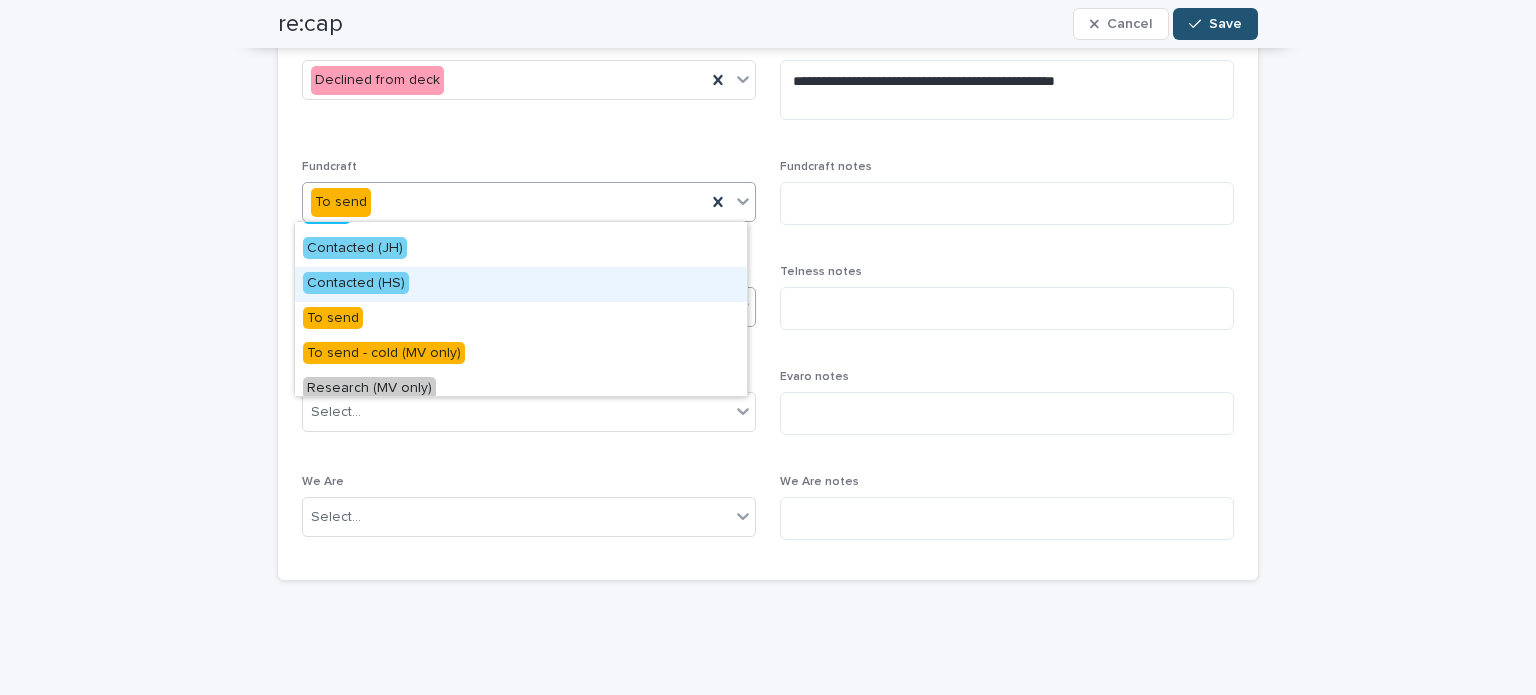 click on "Contacted (HS)" at bounding box center (521, 284) 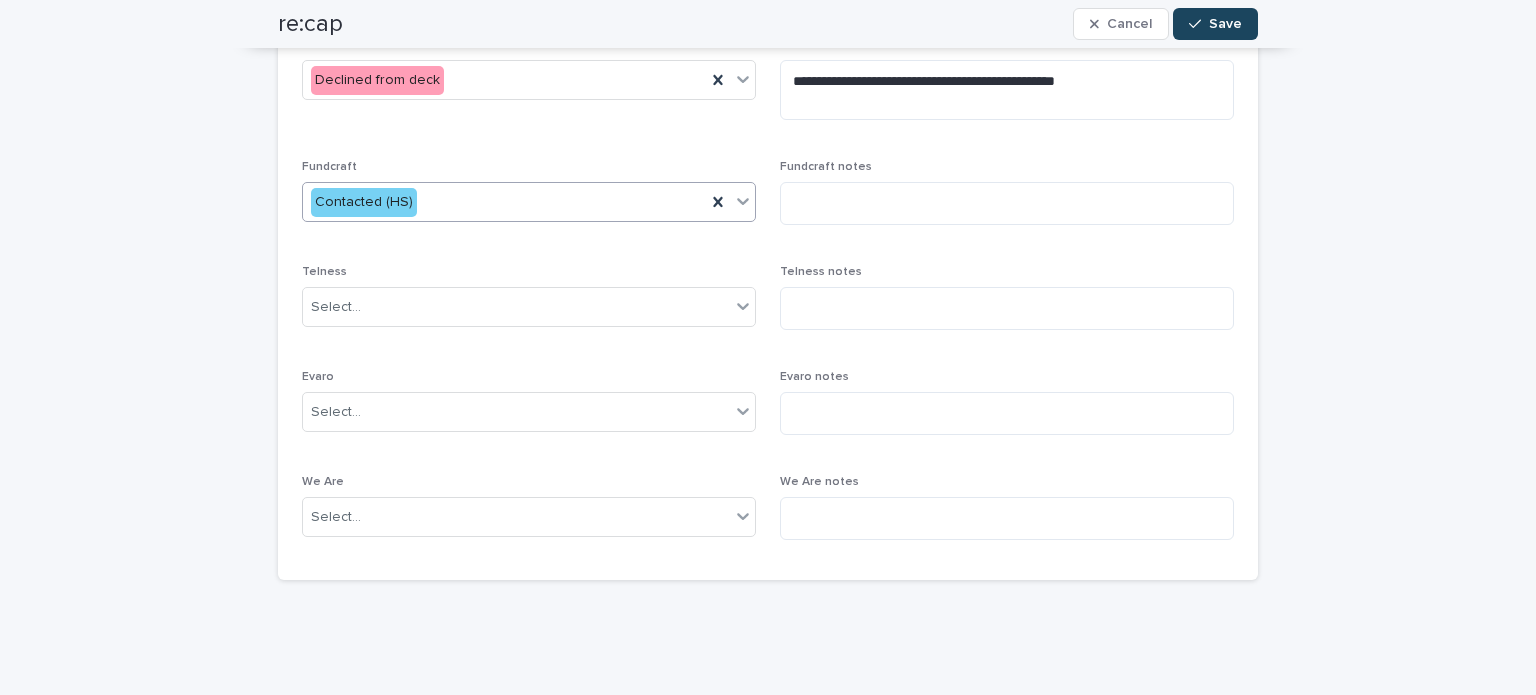 click 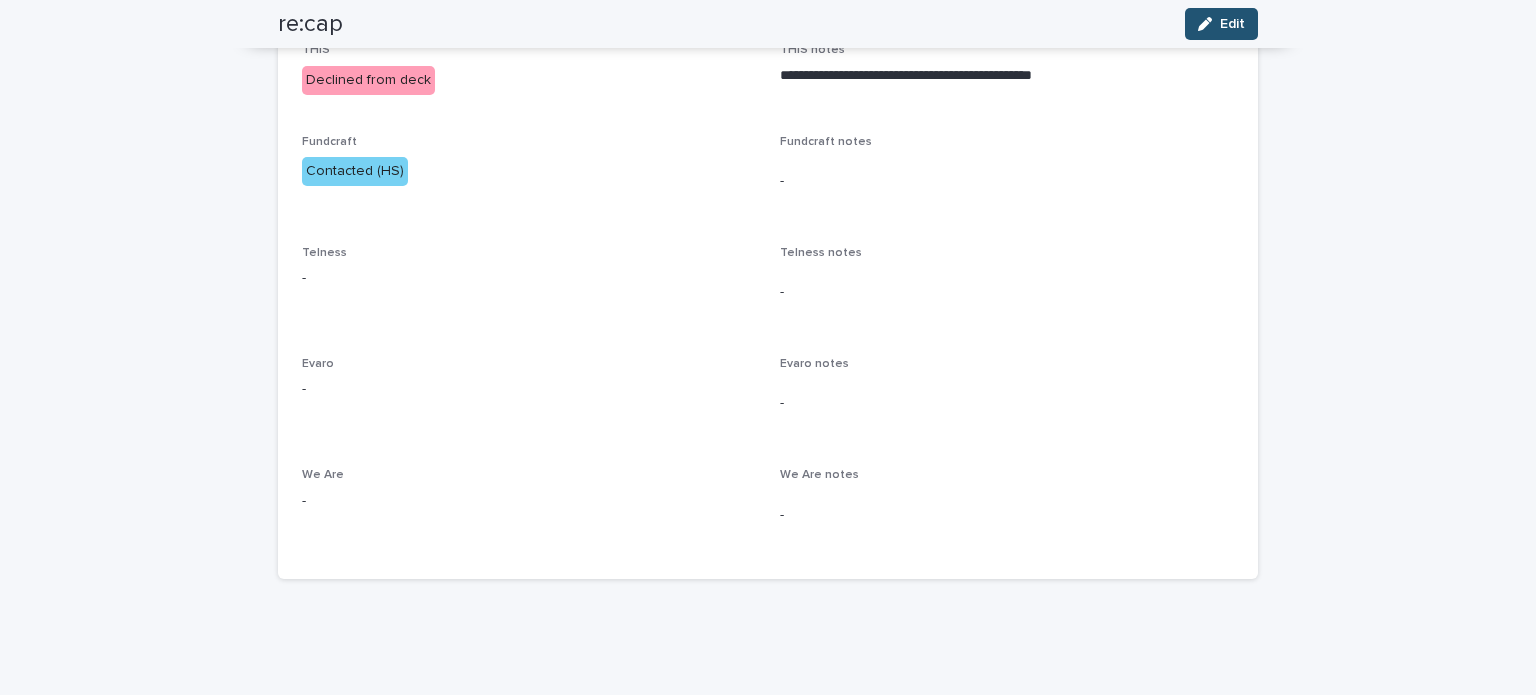 scroll, scrollTop: 572, scrollLeft: 0, axis: vertical 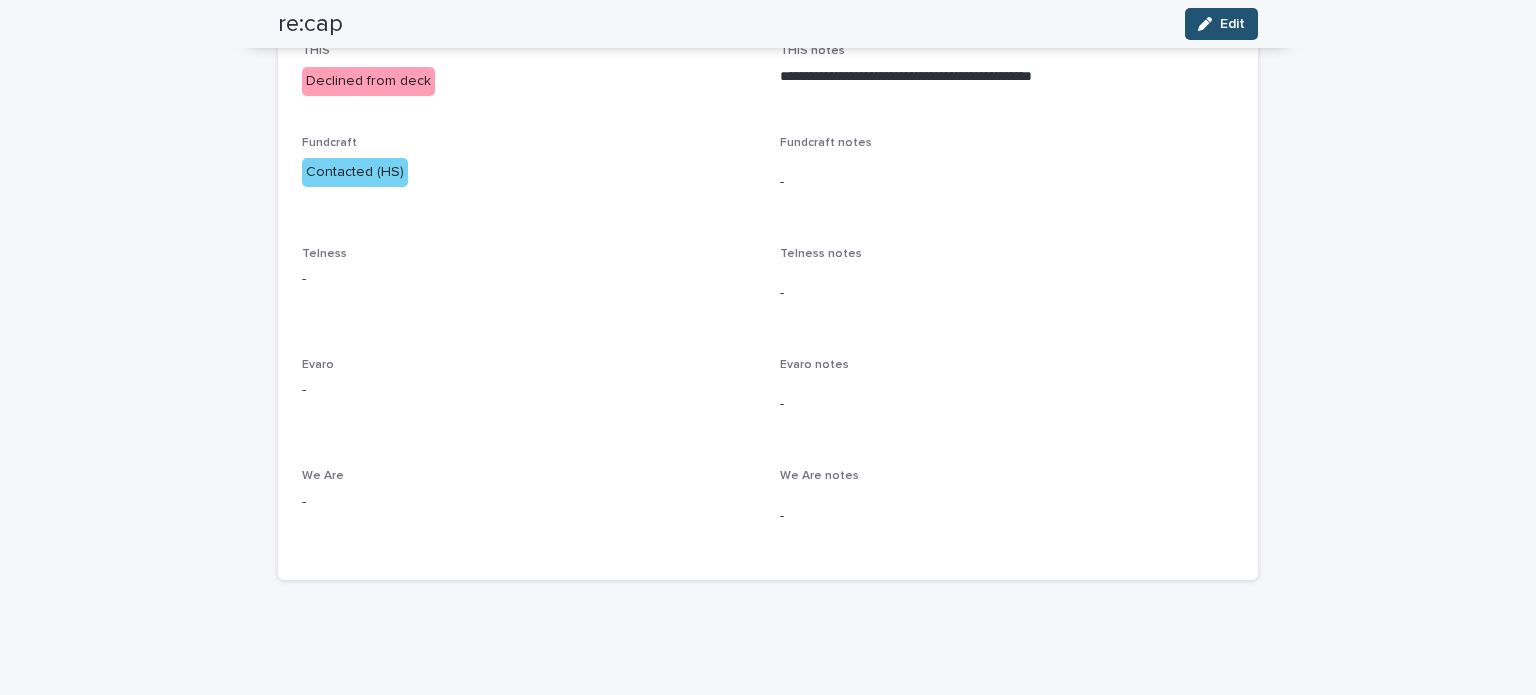 click on "Flexible" at bounding box center [768, 119] 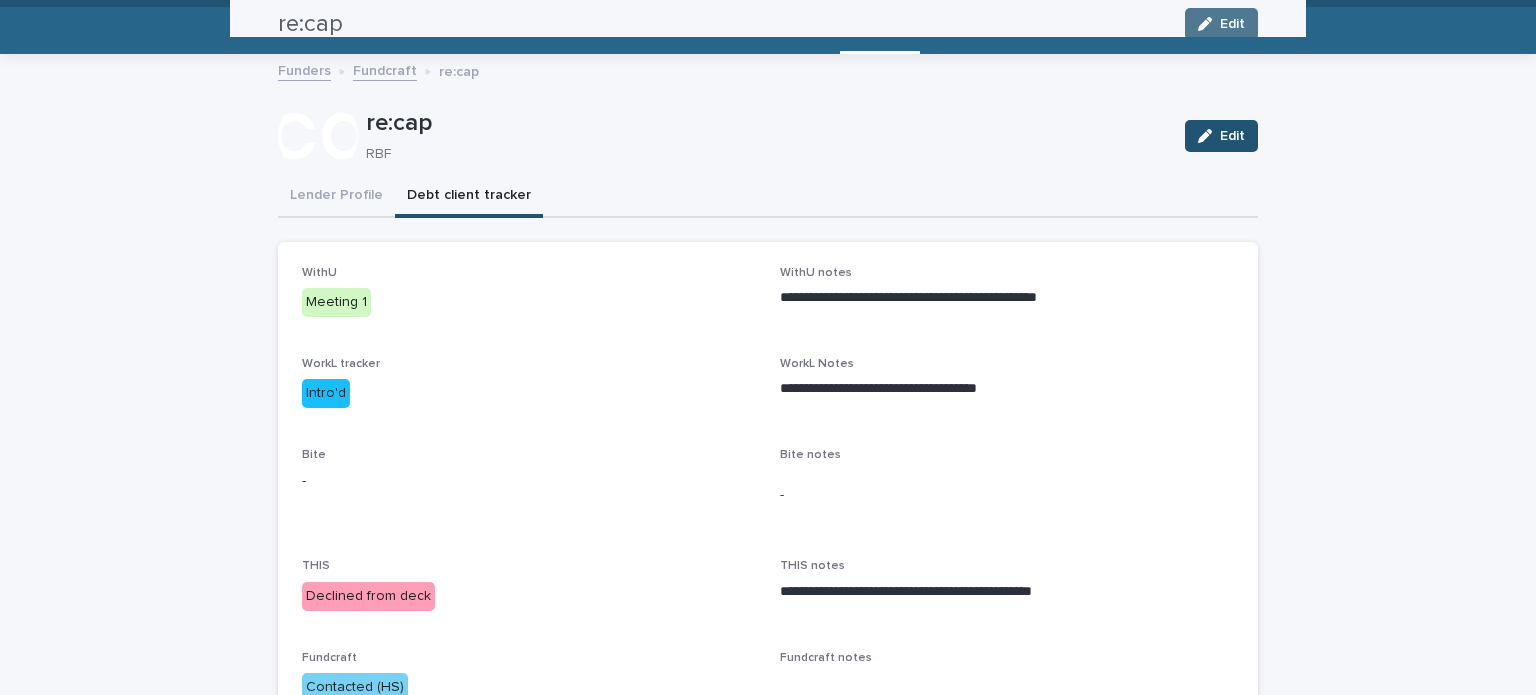 scroll, scrollTop: 0, scrollLeft: 0, axis: both 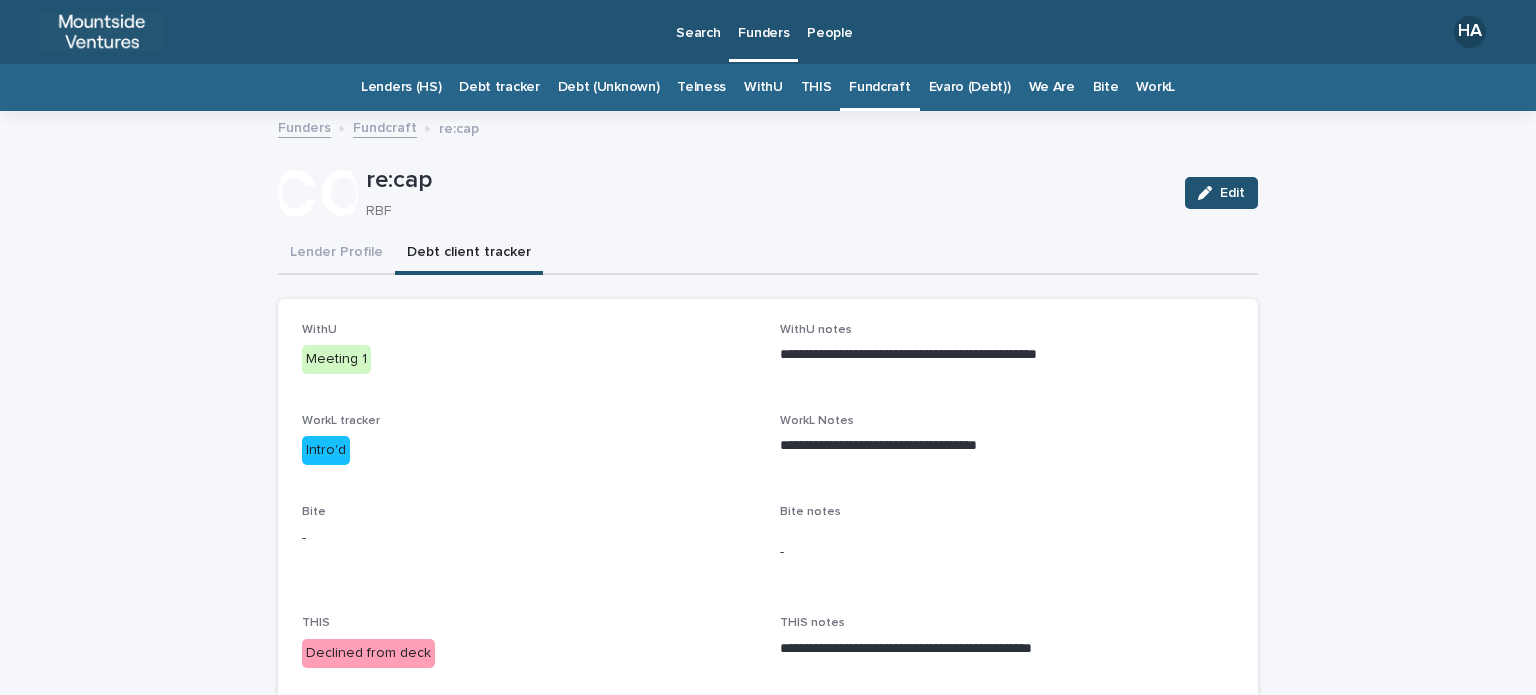 click on "Fundcraft" at bounding box center (879, 87) 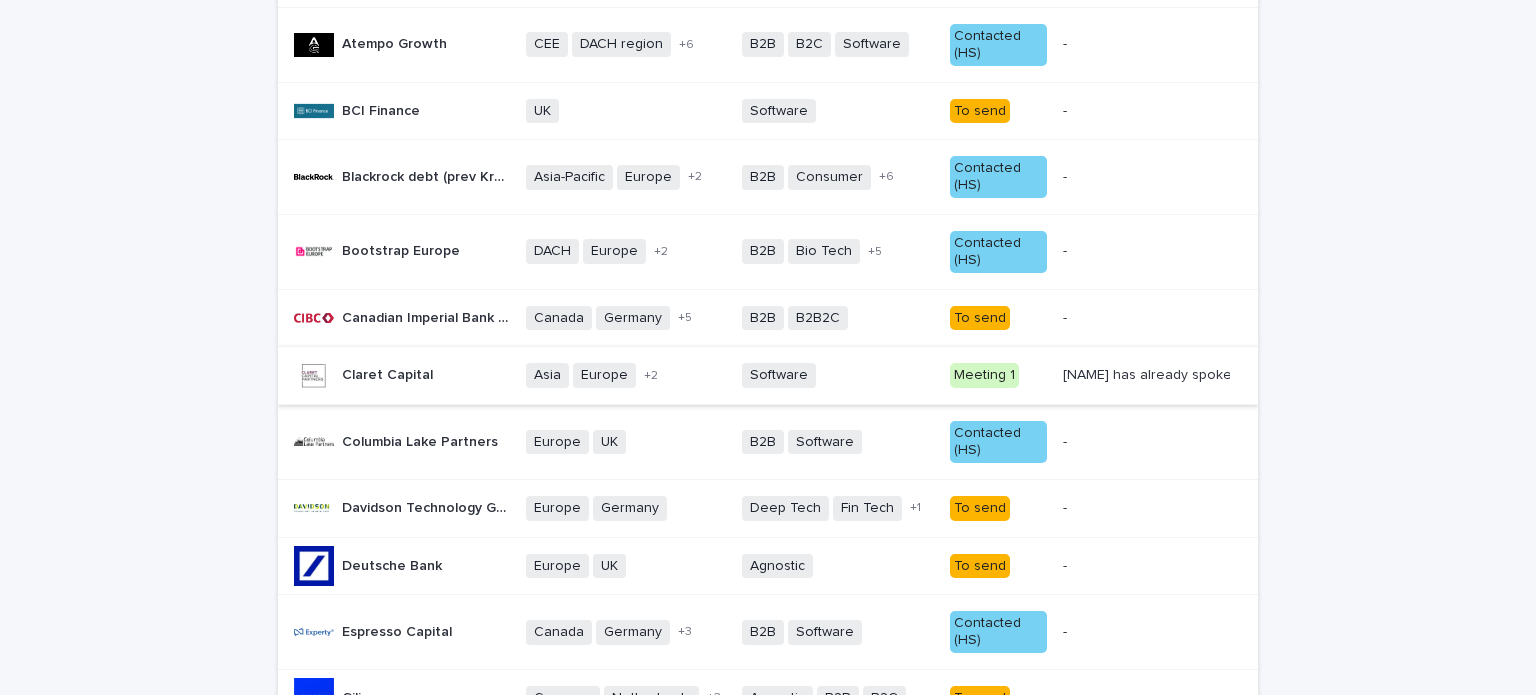 scroll, scrollTop: 142, scrollLeft: 0, axis: vertical 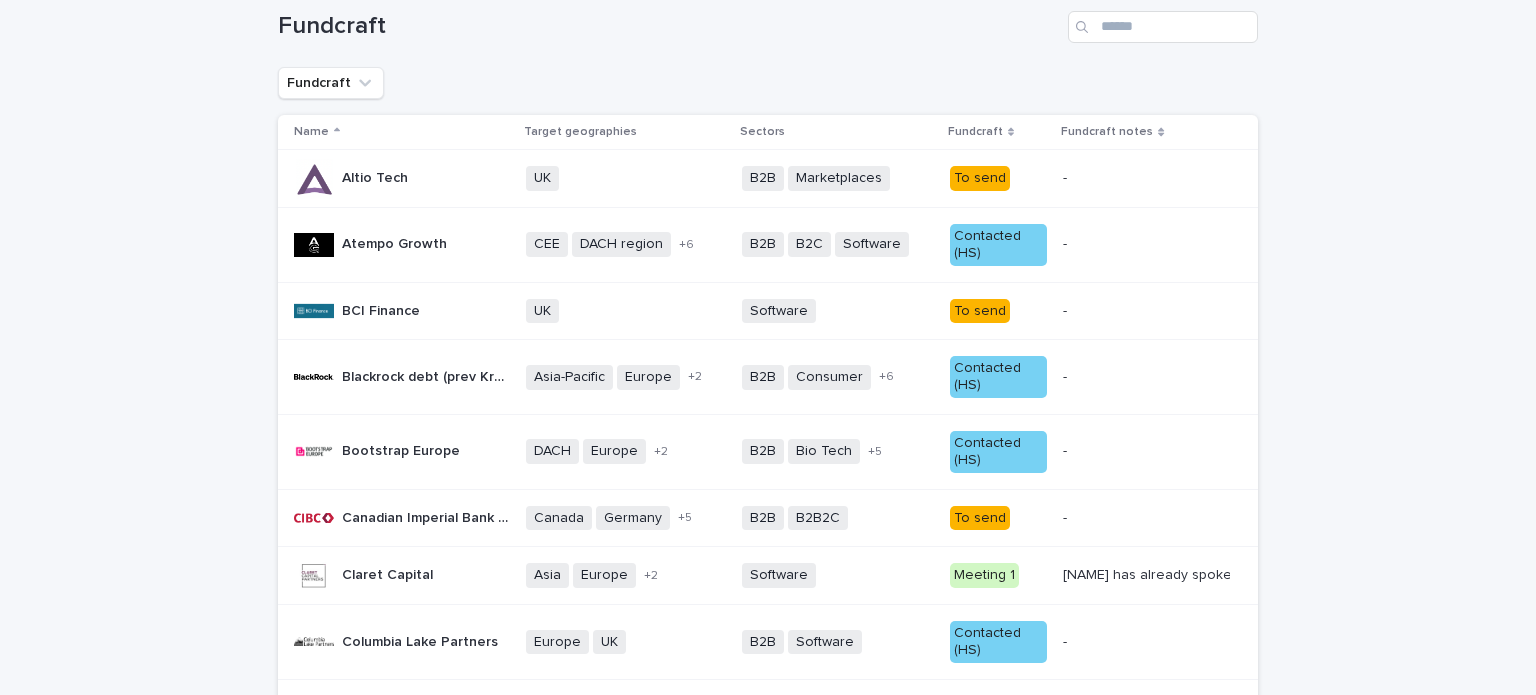 click on "To send" at bounding box center (980, 518) 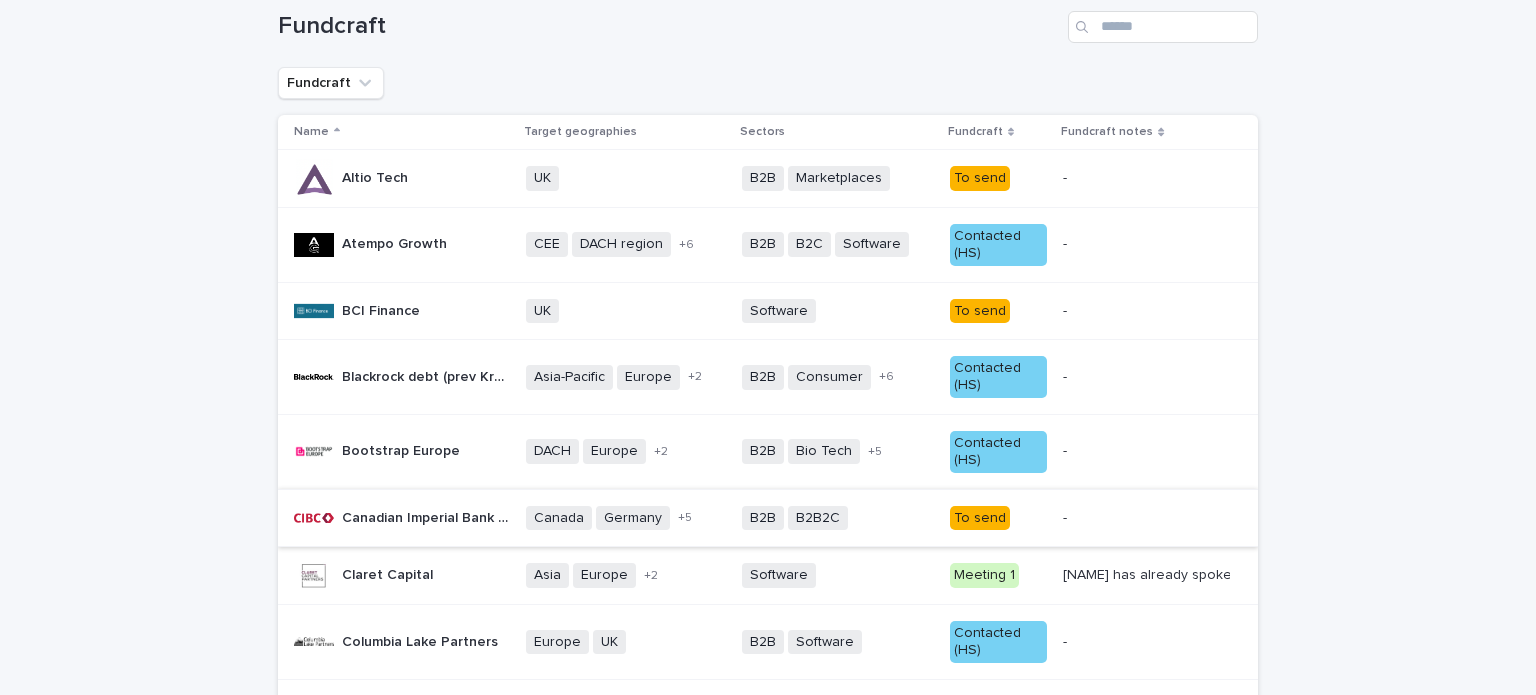 scroll, scrollTop: 0, scrollLeft: 0, axis: both 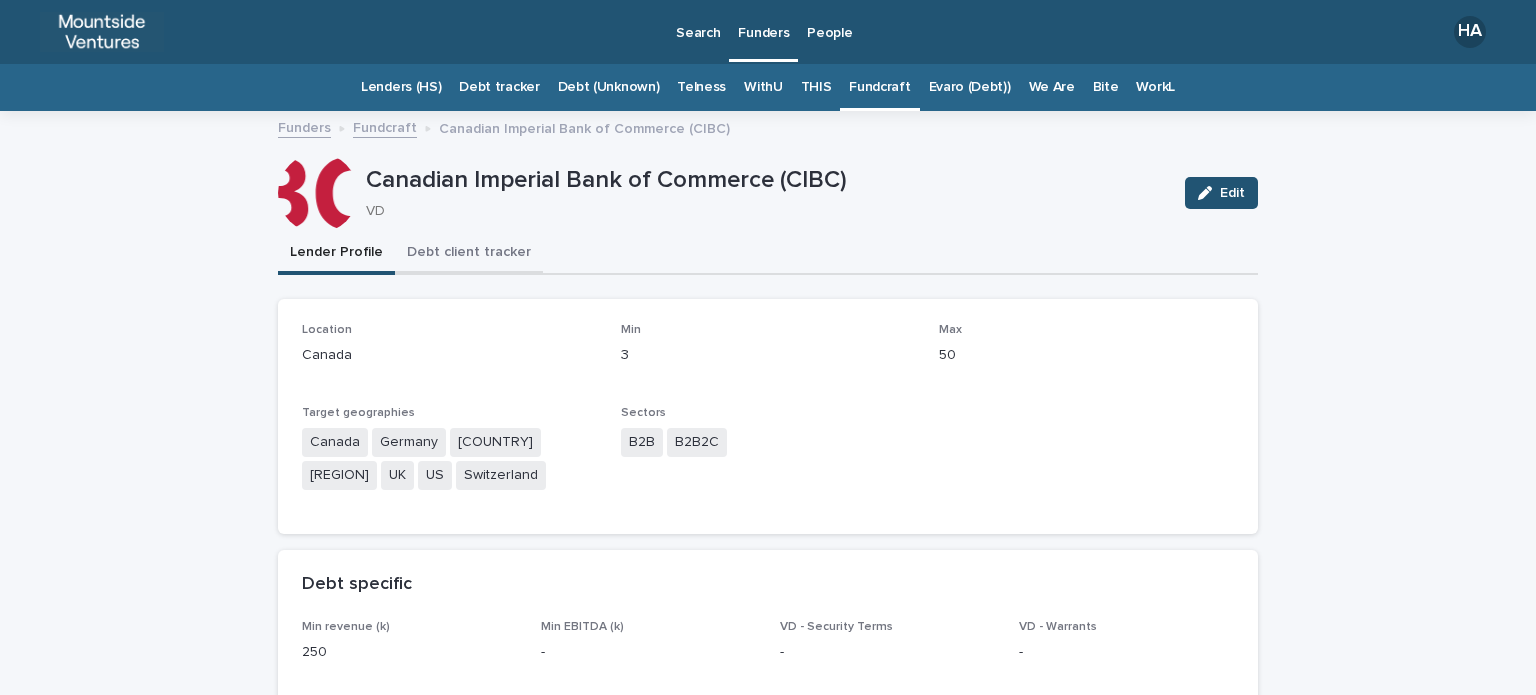 click on "Debt client tracker" at bounding box center [469, 254] 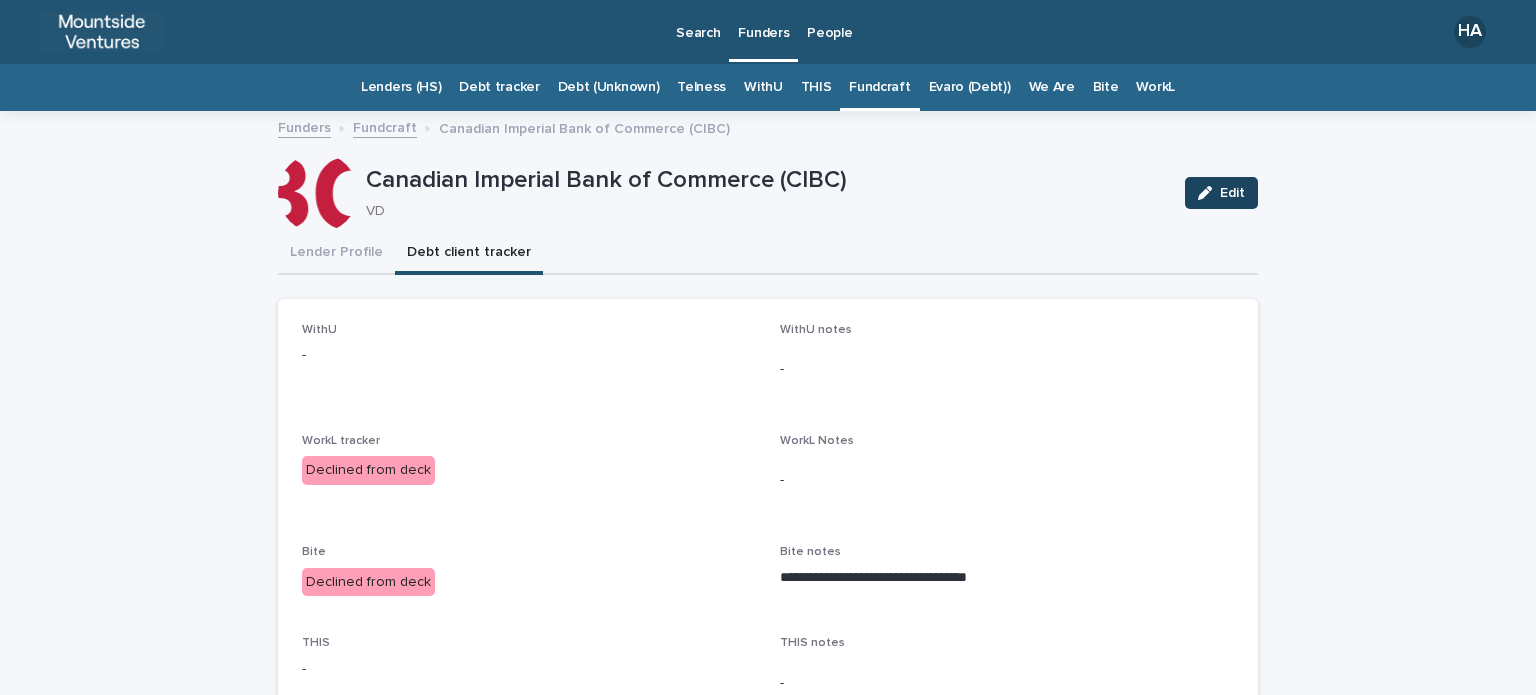 click on "Edit" at bounding box center (1232, 193) 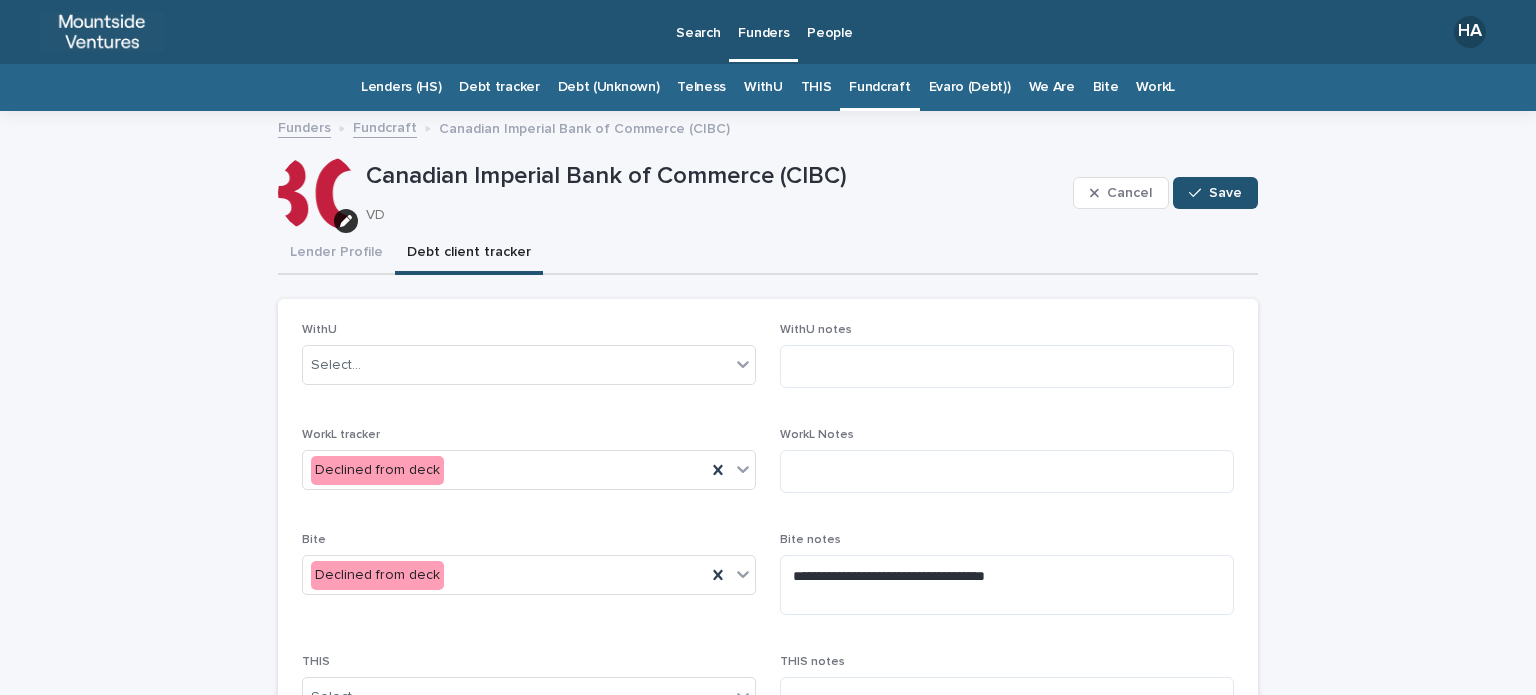 scroll, scrollTop: 400, scrollLeft: 0, axis: vertical 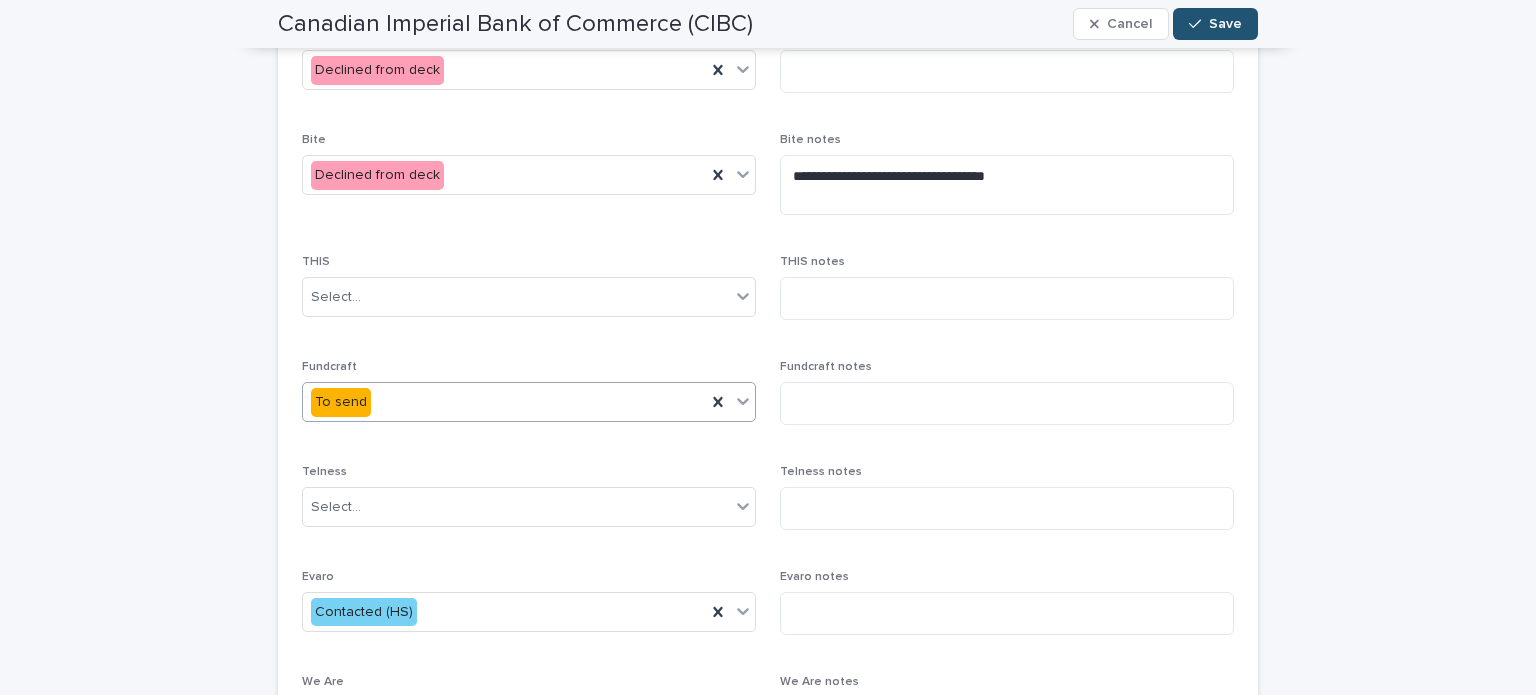 click on "To send" at bounding box center (504, 402) 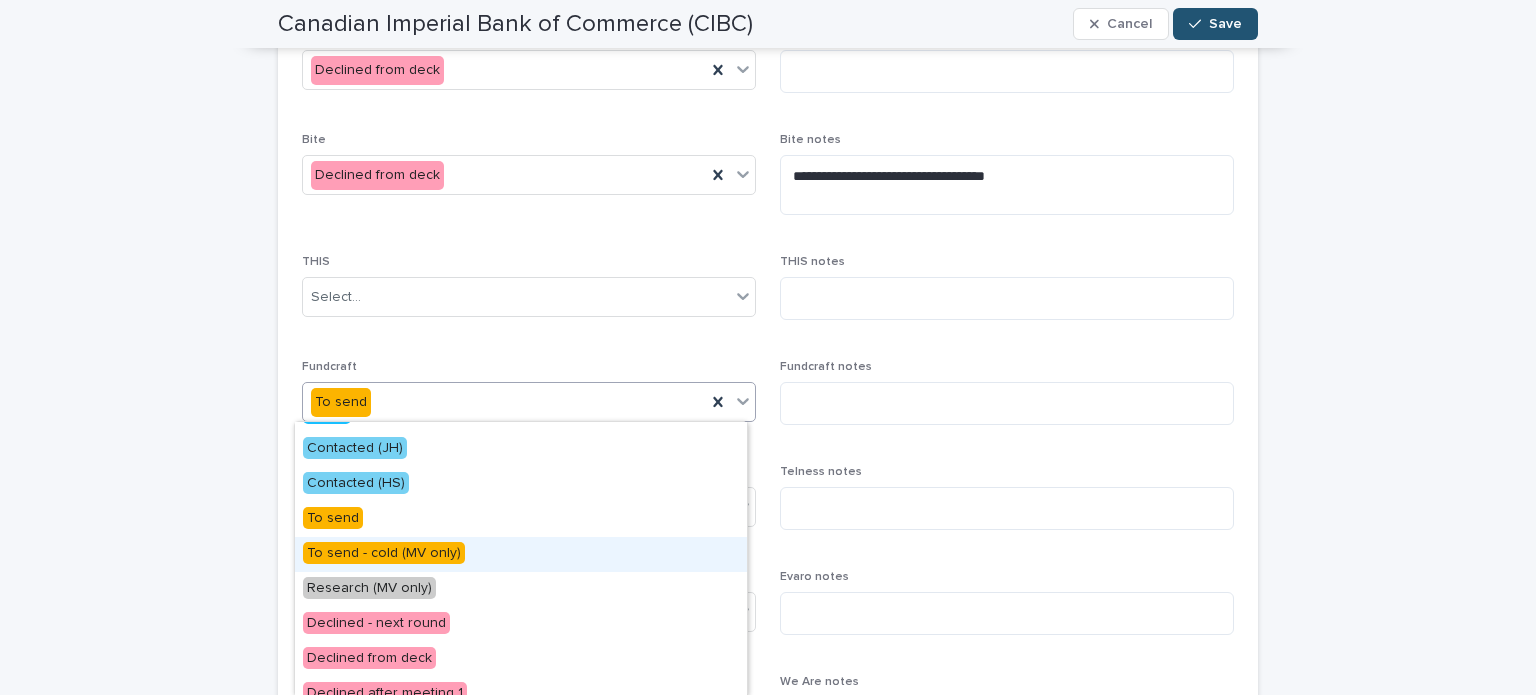 scroll, scrollTop: 100, scrollLeft: 0, axis: vertical 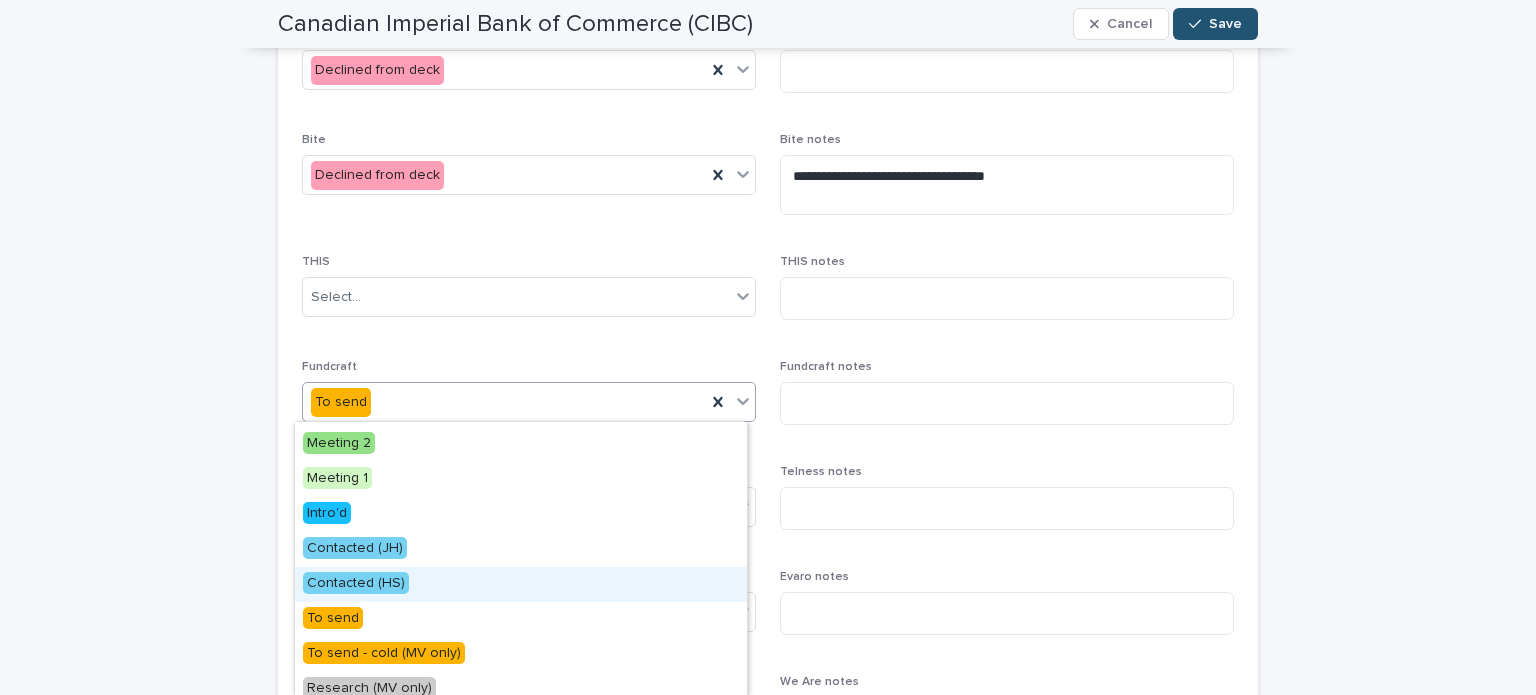 click on "Contacted (HS)" at bounding box center (521, 584) 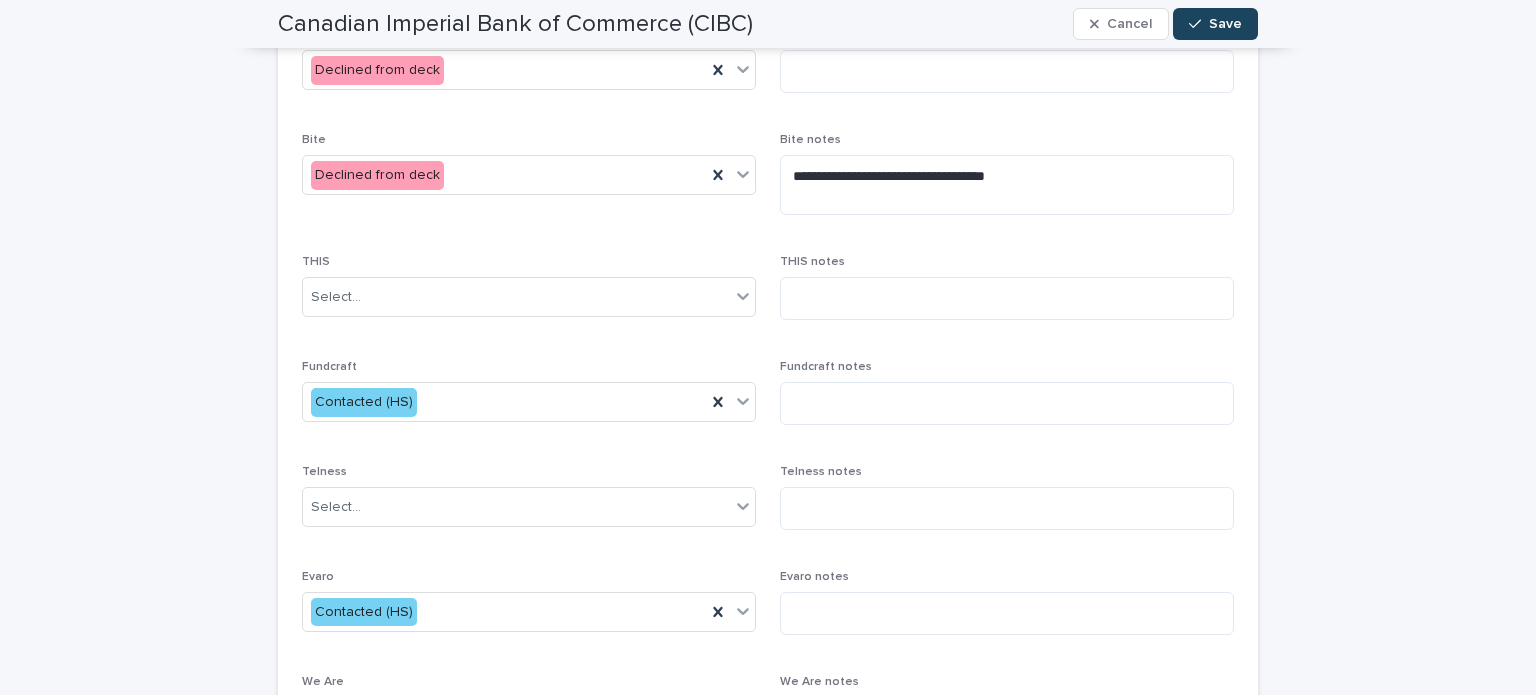 click 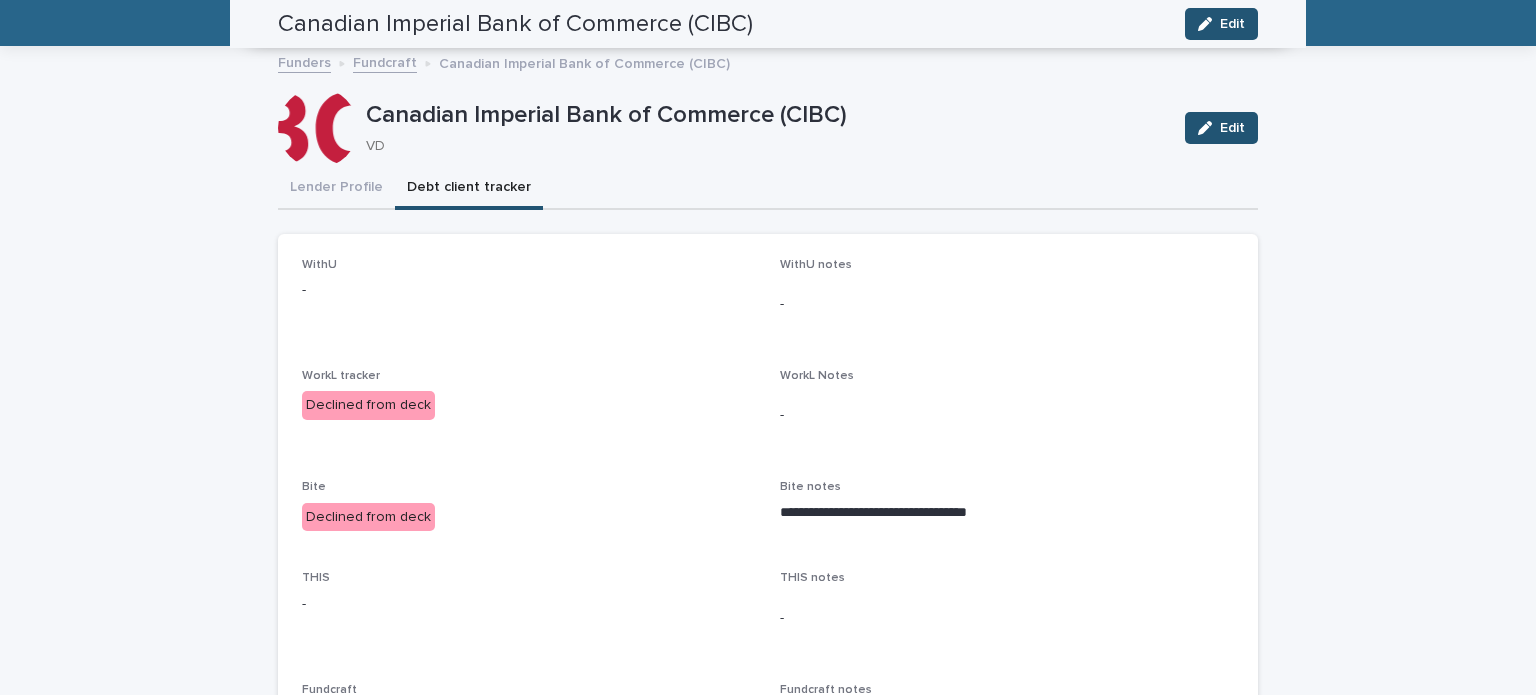 scroll, scrollTop: 0, scrollLeft: 0, axis: both 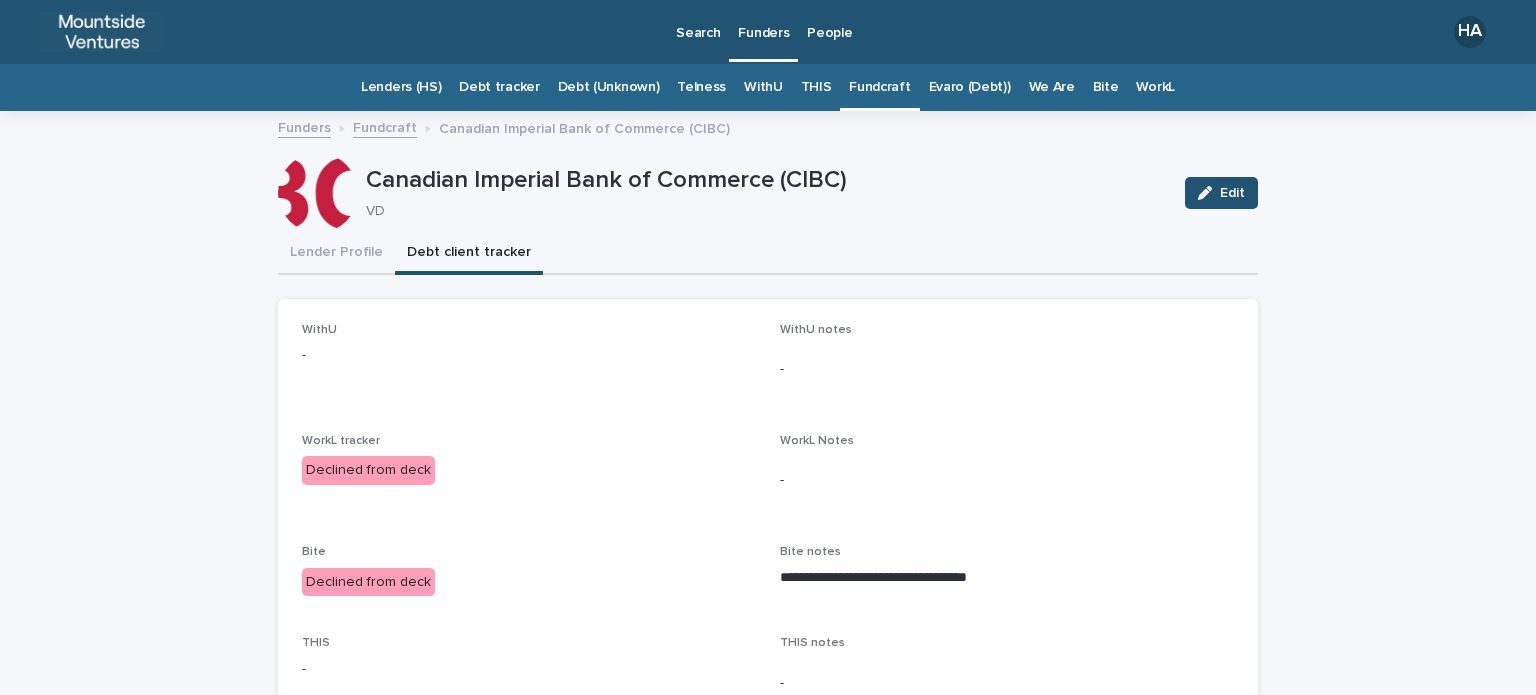 click on "Fundcraft" at bounding box center (879, 87) 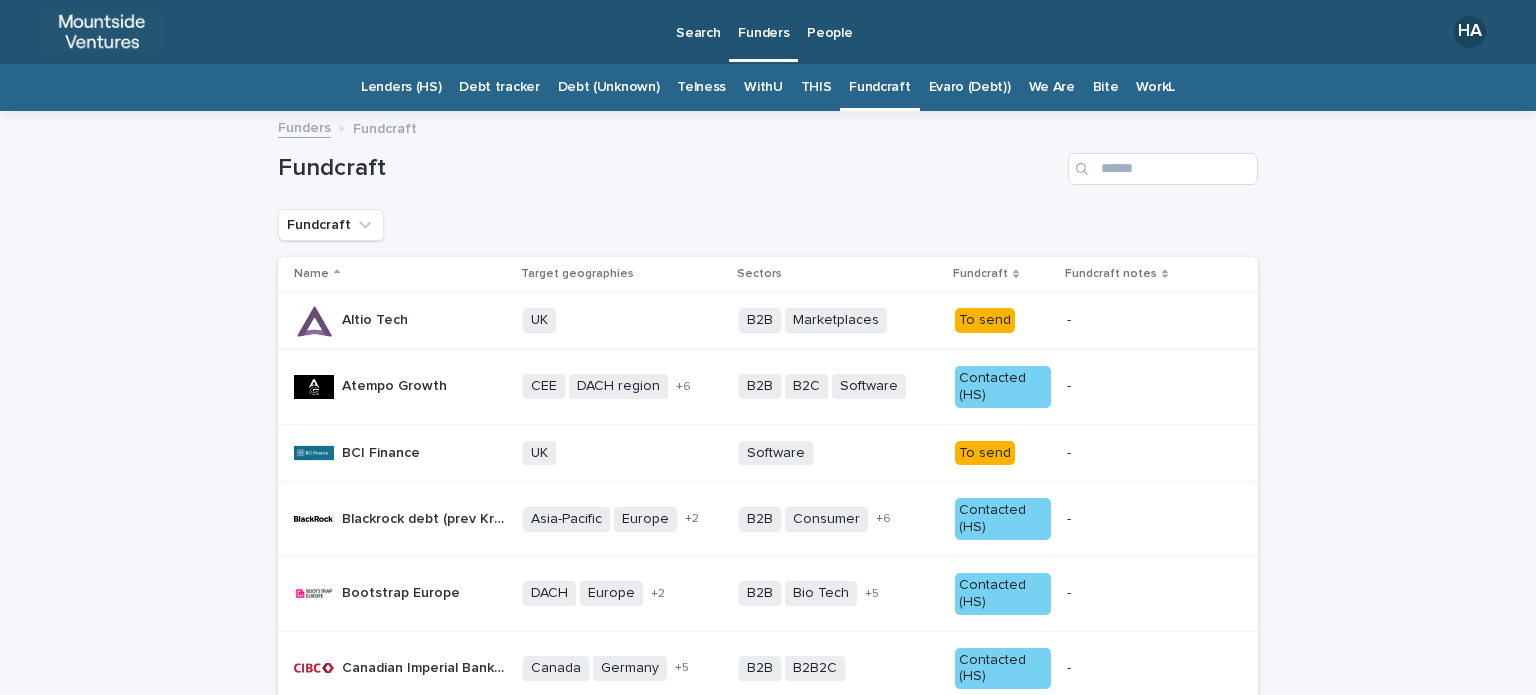 click on "Contacted (HS)" at bounding box center [1003, 387] 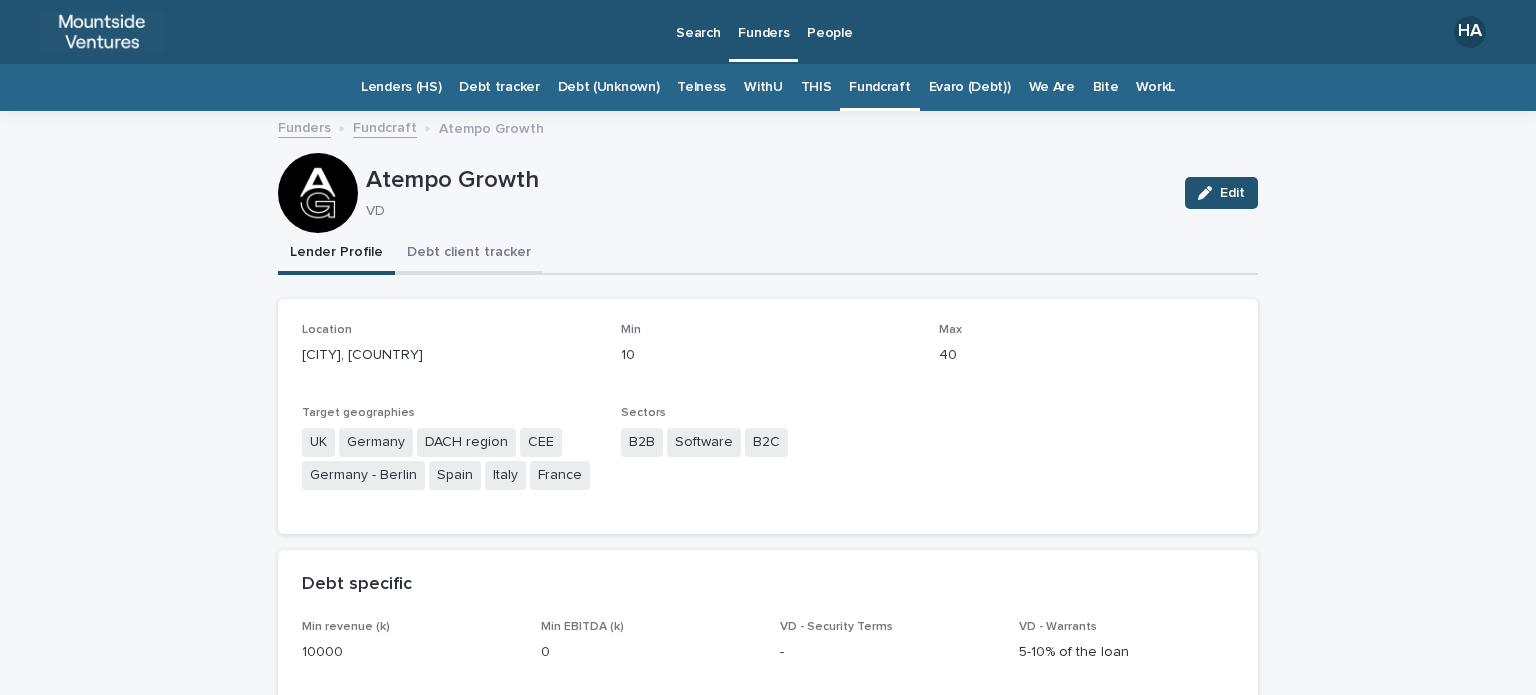 click on "Debt client tracker" at bounding box center [469, 254] 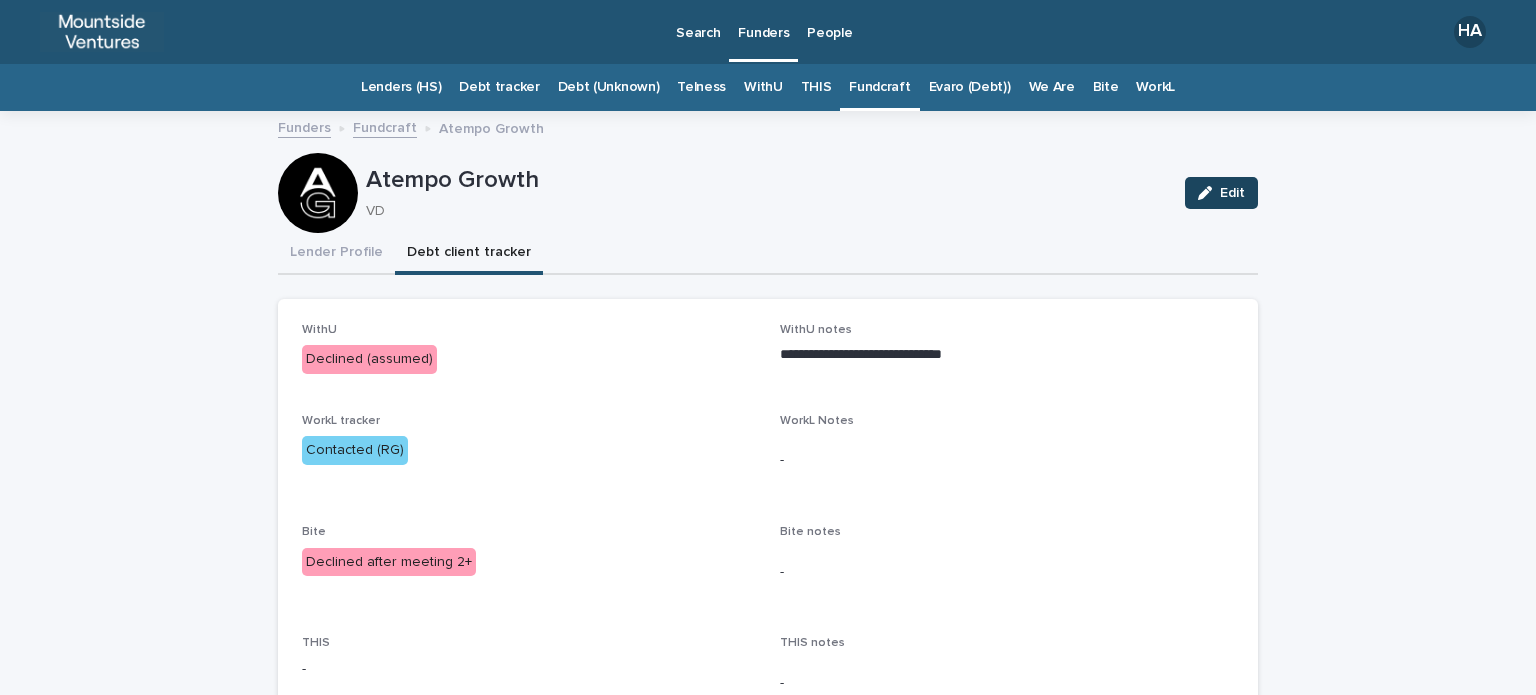 click on "Edit" at bounding box center [1232, 193] 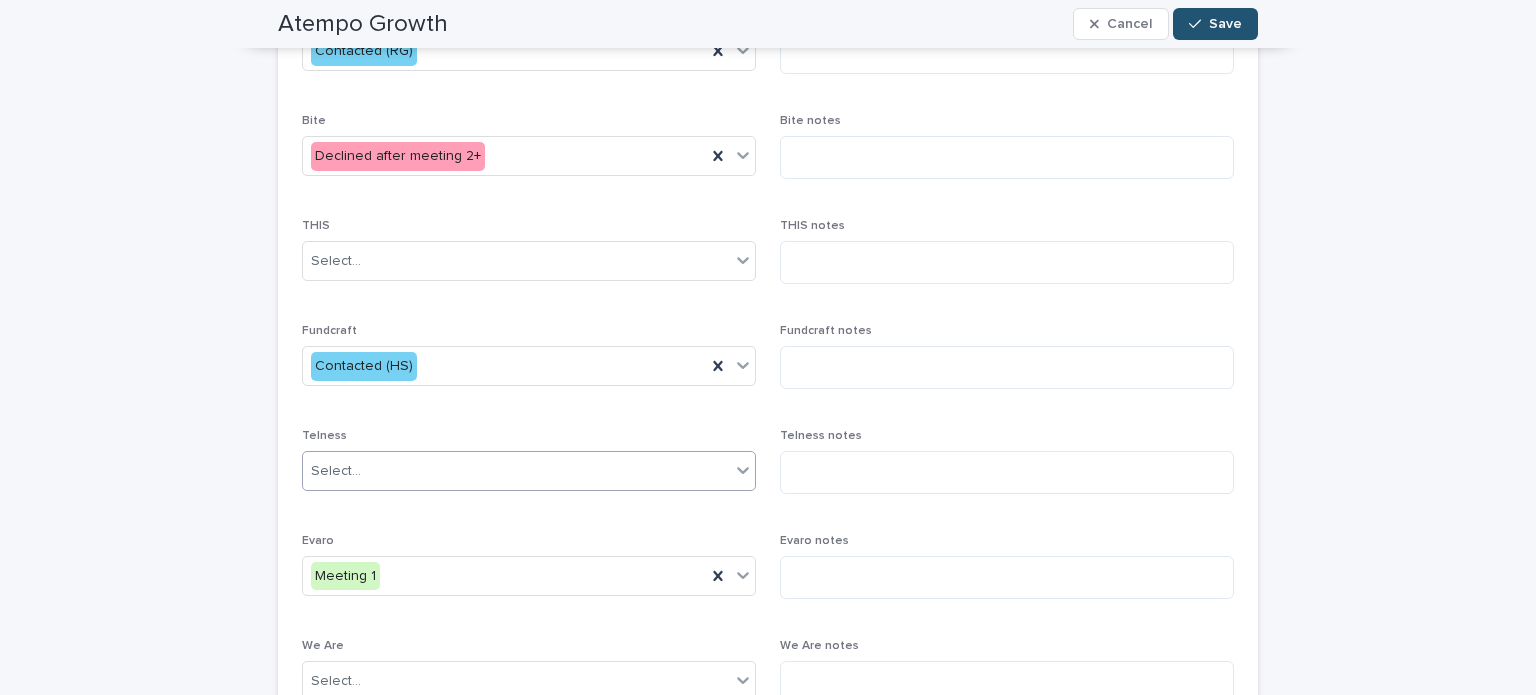scroll, scrollTop: 500, scrollLeft: 0, axis: vertical 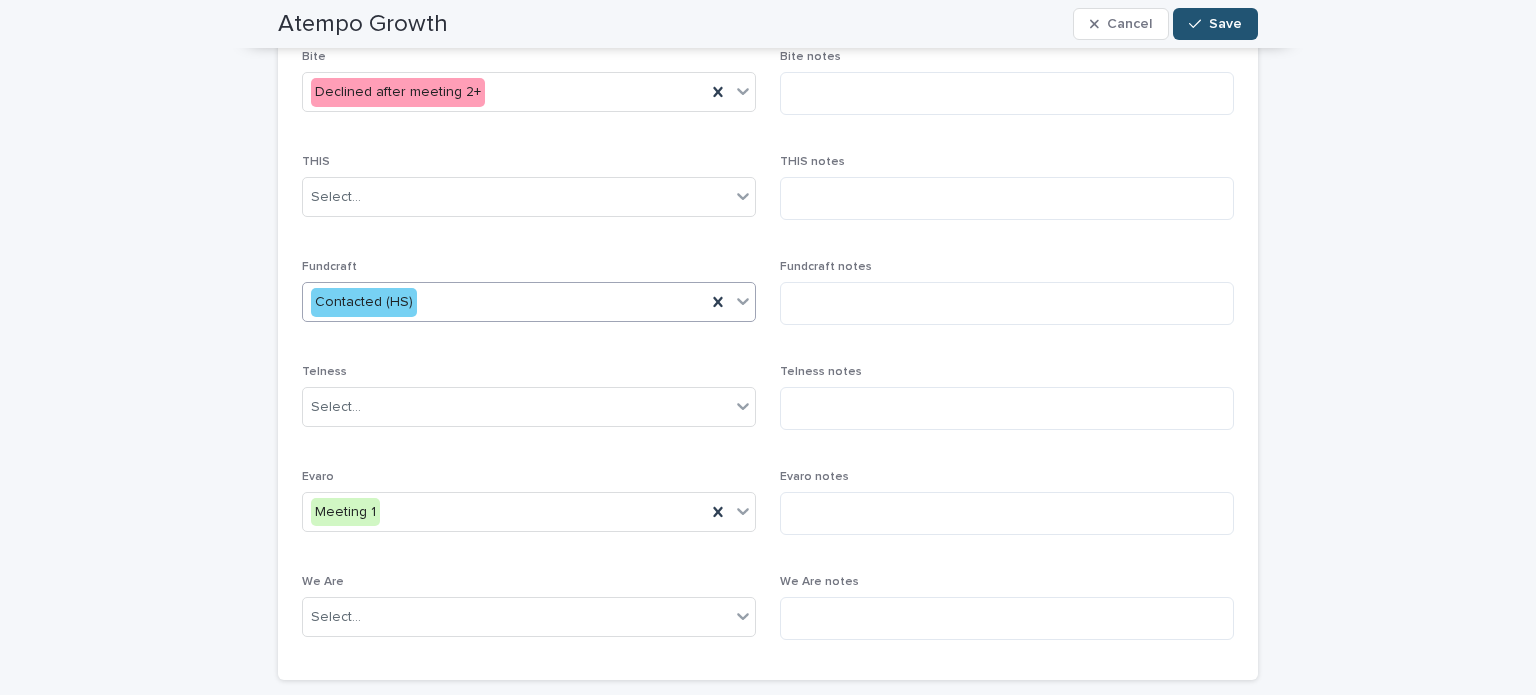 click on "Contacted (HS)" at bounding box center (504, 302) 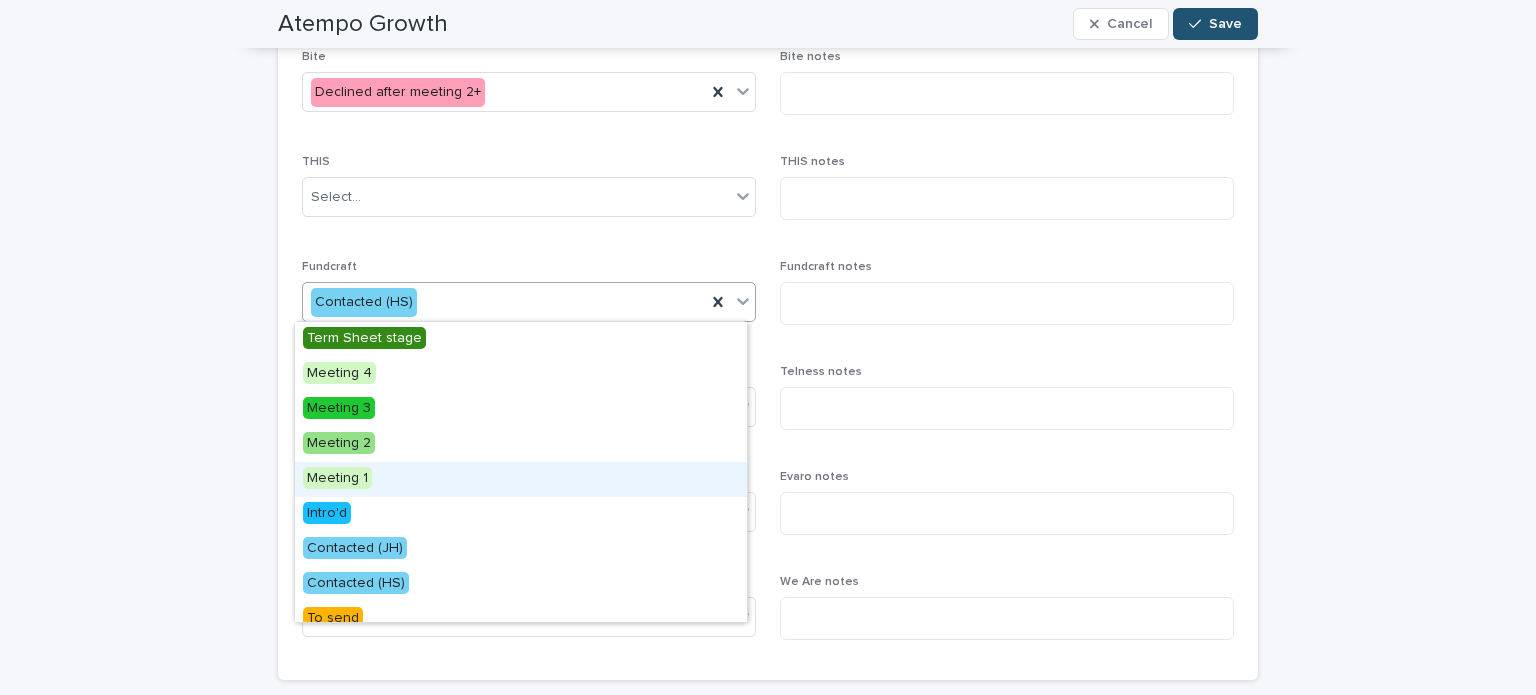 click on "Meeting 1" at bounding box center [521, 479] 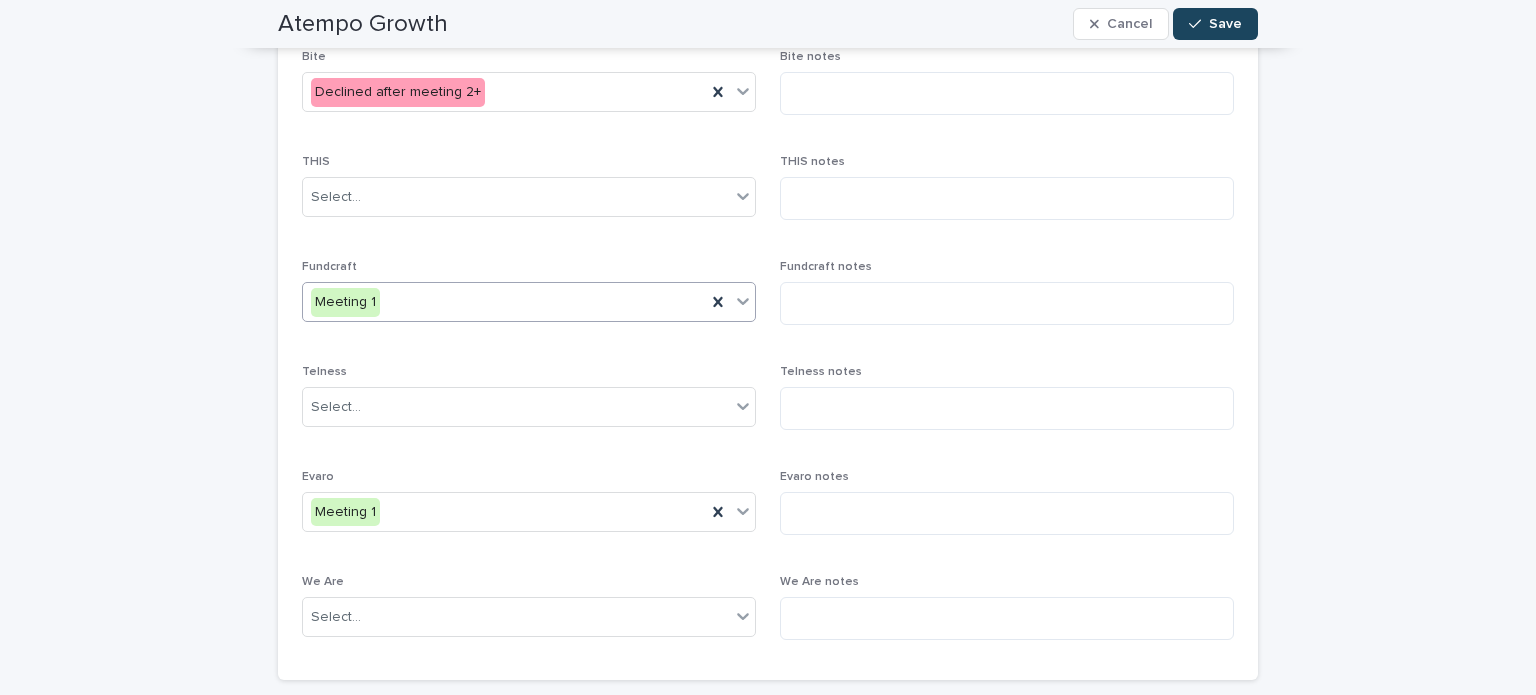 click 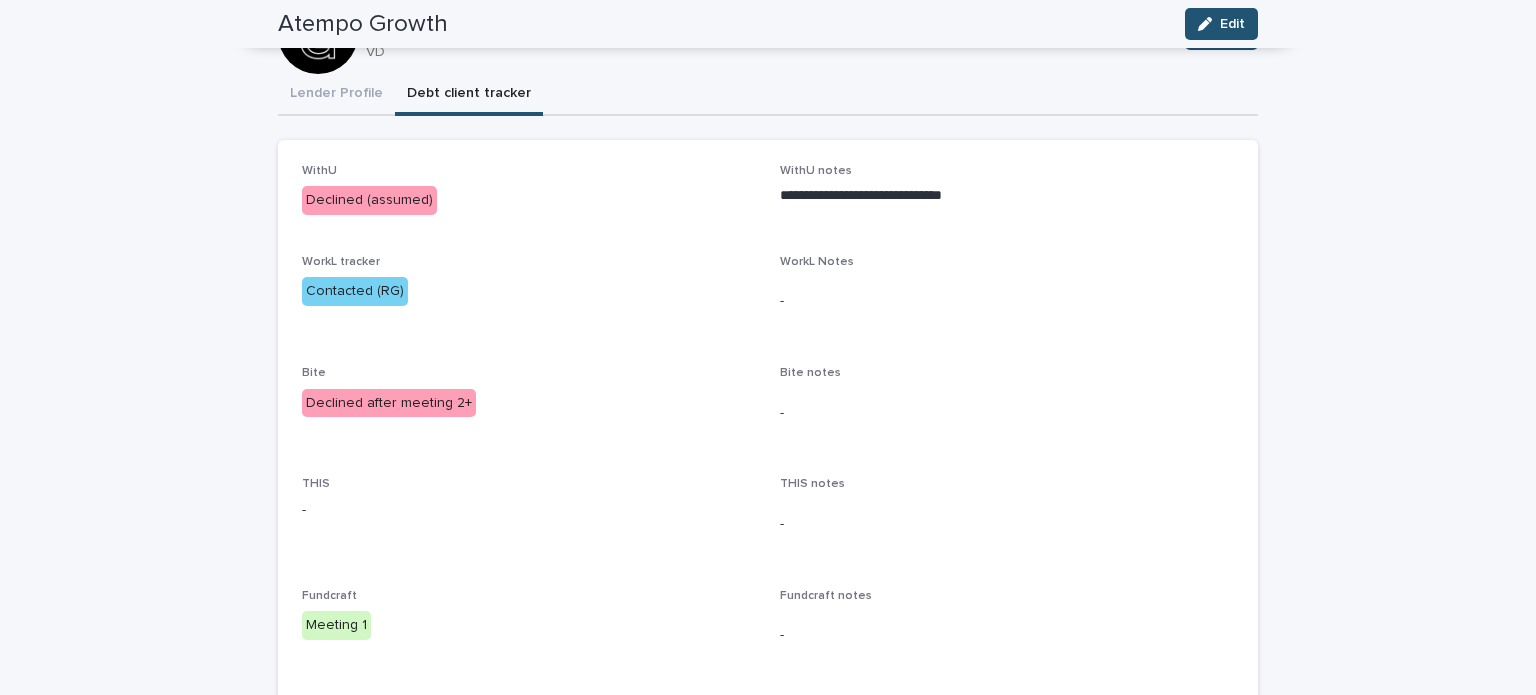 scroll, scrollTop: 0, scrollLeft: 0, axis: both 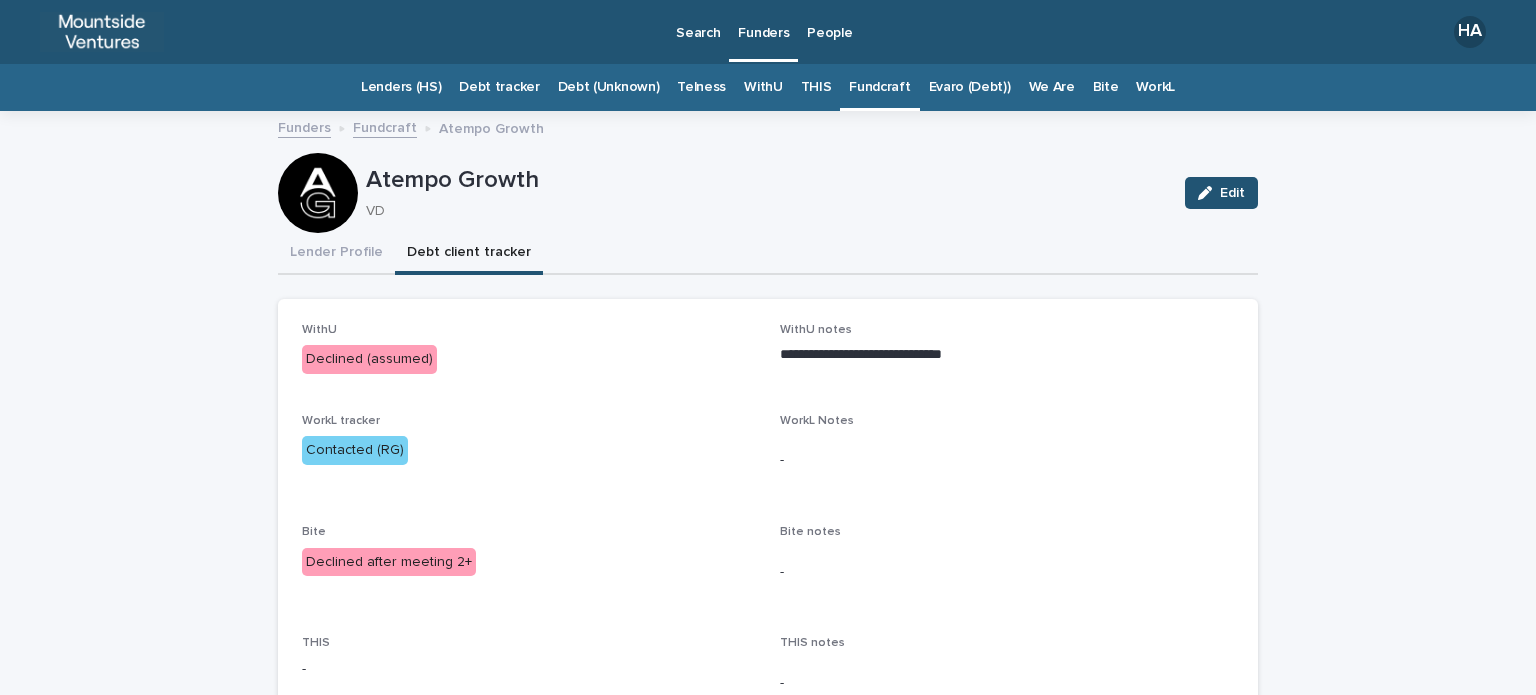 click on "Fundcraft" at bounding box center (879, 87) 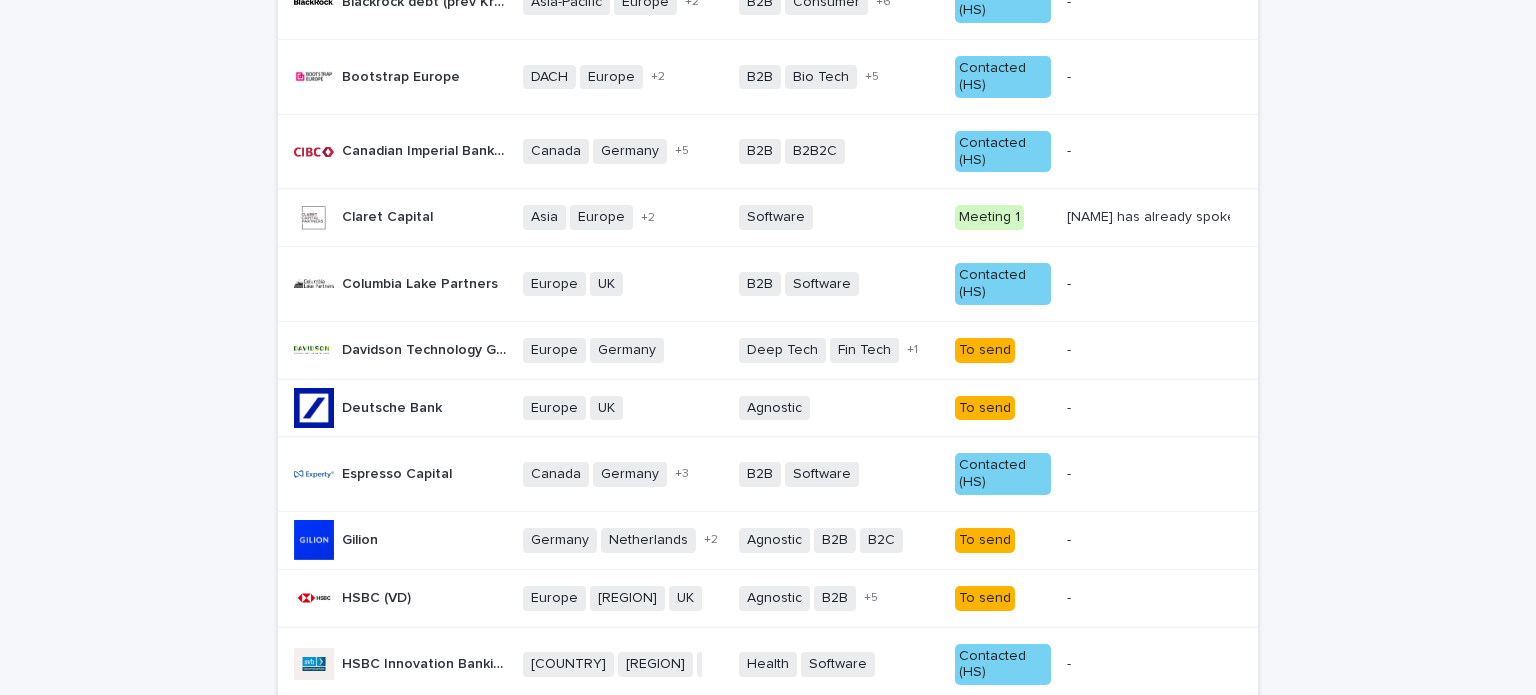 scroll, scrollTop: 0, scrollLeft: 0, axis: both 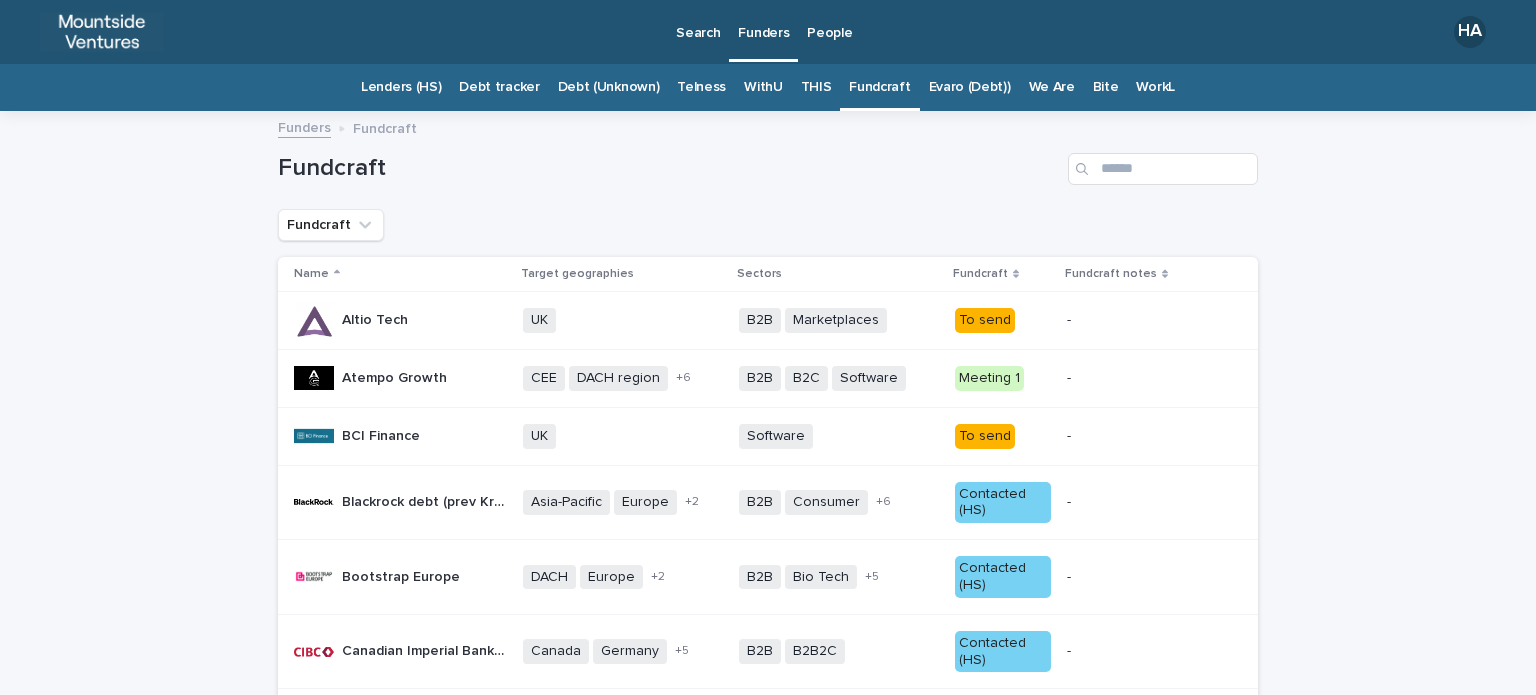 click on "Atempo Growth Atempo Growth   CEE DACH region [COUNTRY] [COUNTRY] [COUNTRY] - [CITY] [COUNTRY] [COUNTRY] [COUNTRY] + 6 B2B B2C Software + 0 Meeting 1 [NAME] has already spoken" at bounding box center [768, 1028] 